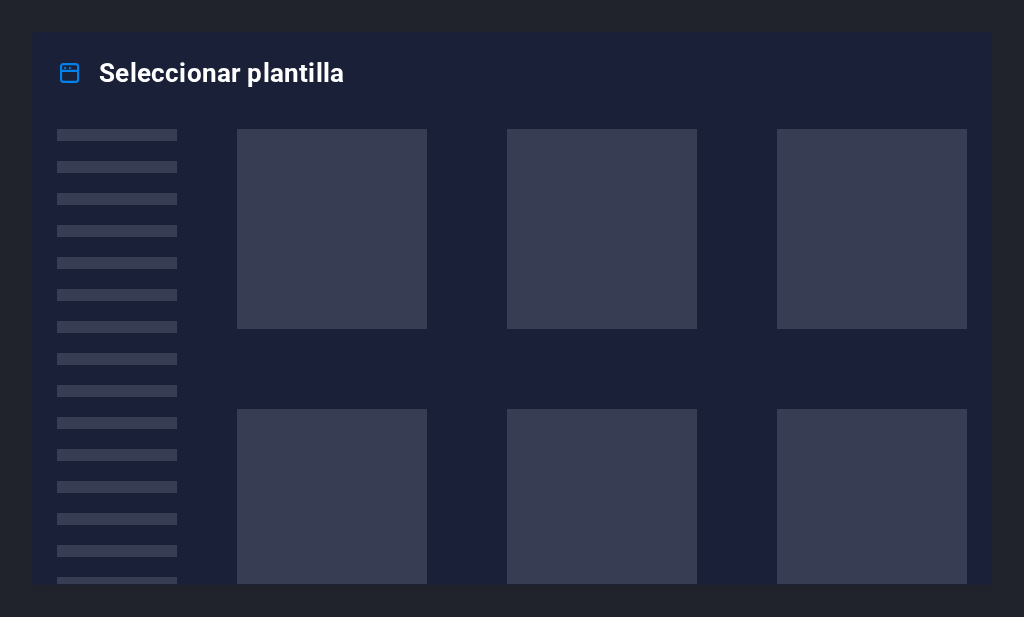 scroll, scrollTop: 0, scrollLeft: 0, axis: both 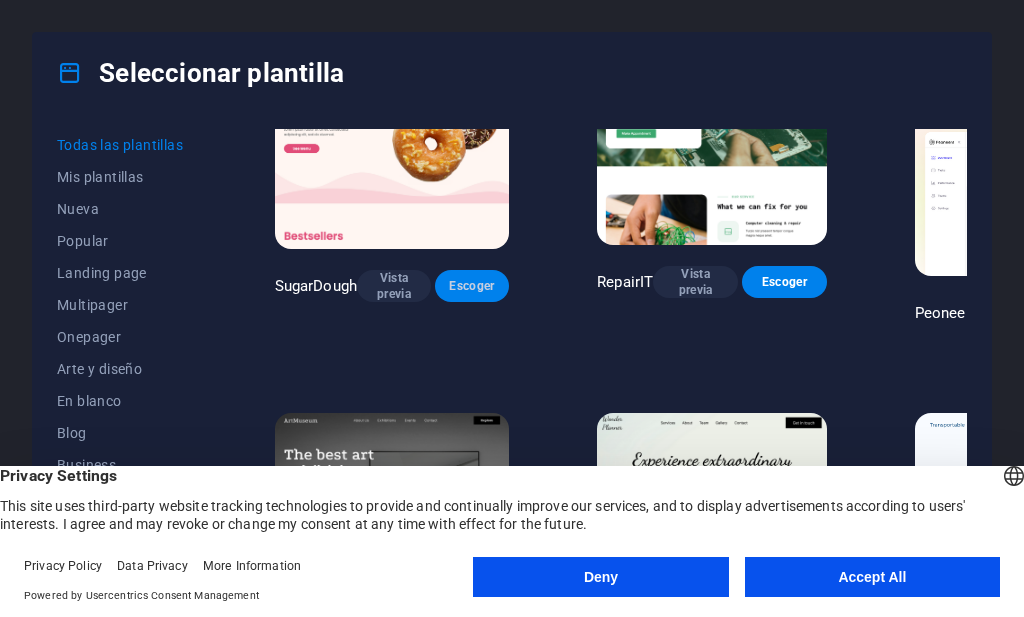 click on "Escoger" at bounding box center [472, 286] 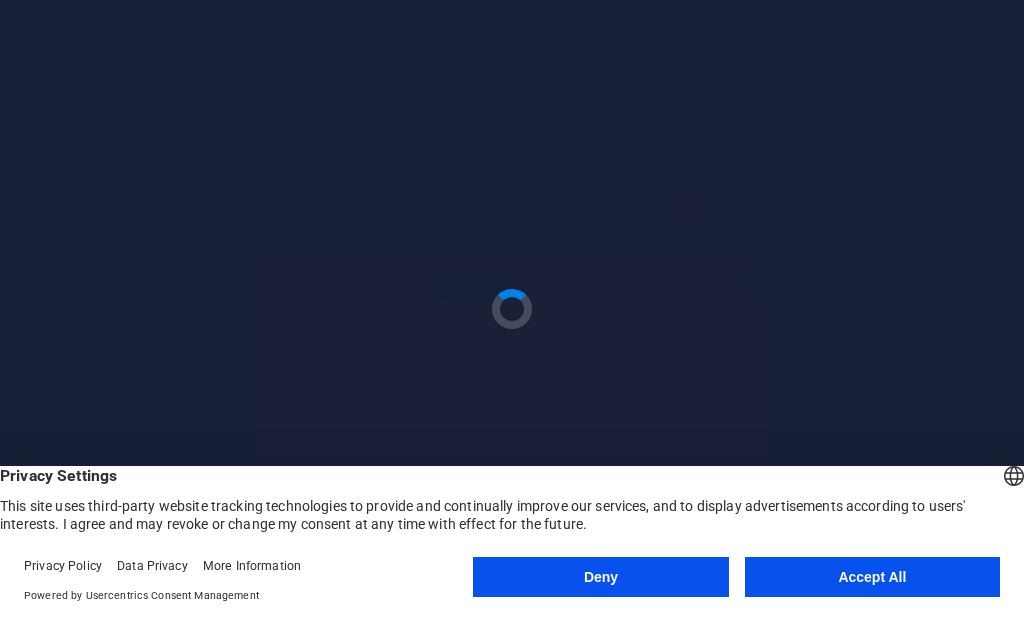 click on "Deny
Accept All" at bounding box center [736, 581] 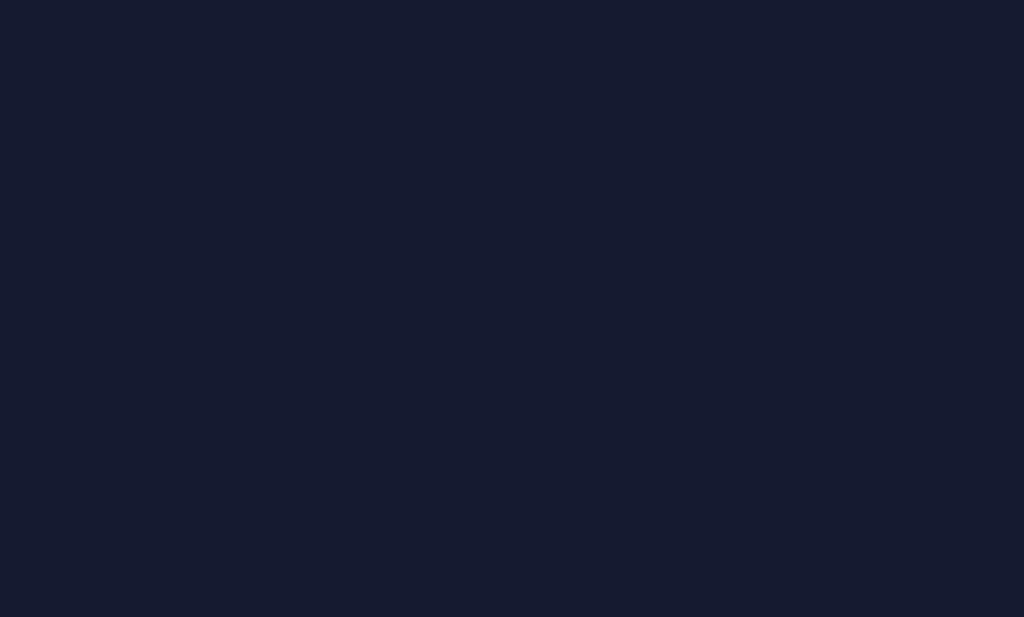scroll, scrollTop: 0, scrollLeft: 0, axis: both 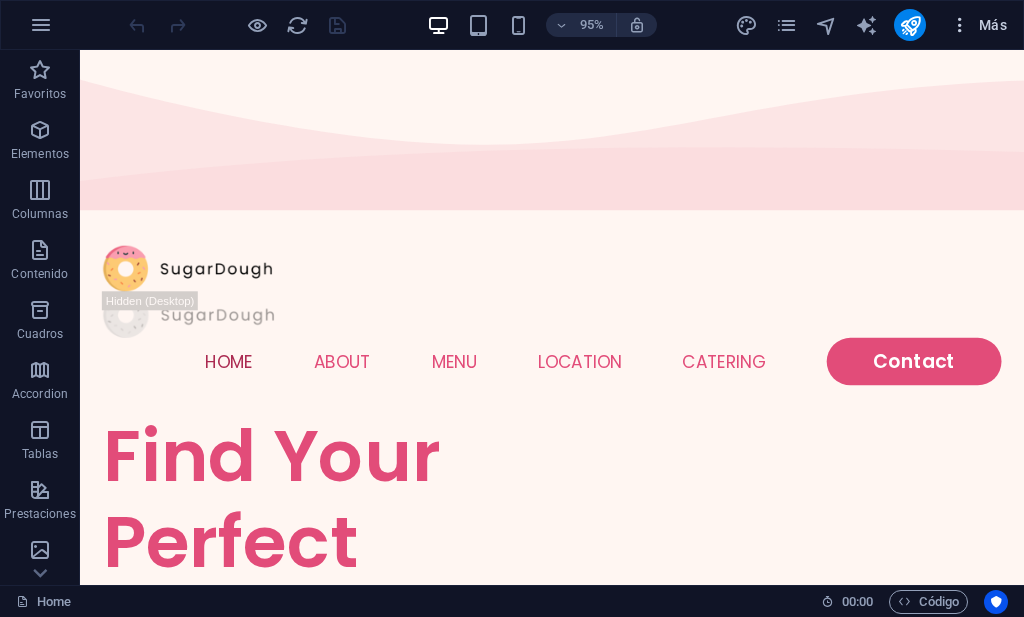 click on "Más" at bounding box center (978, 25) 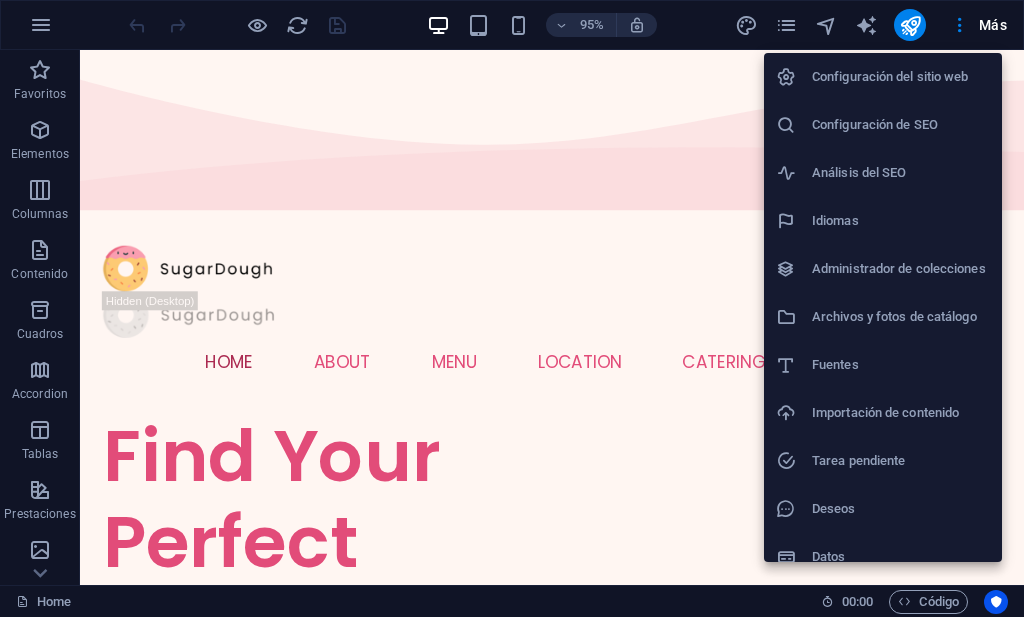 scroll, scrollTop: 19, scrollLeft: 0, axis: vertical 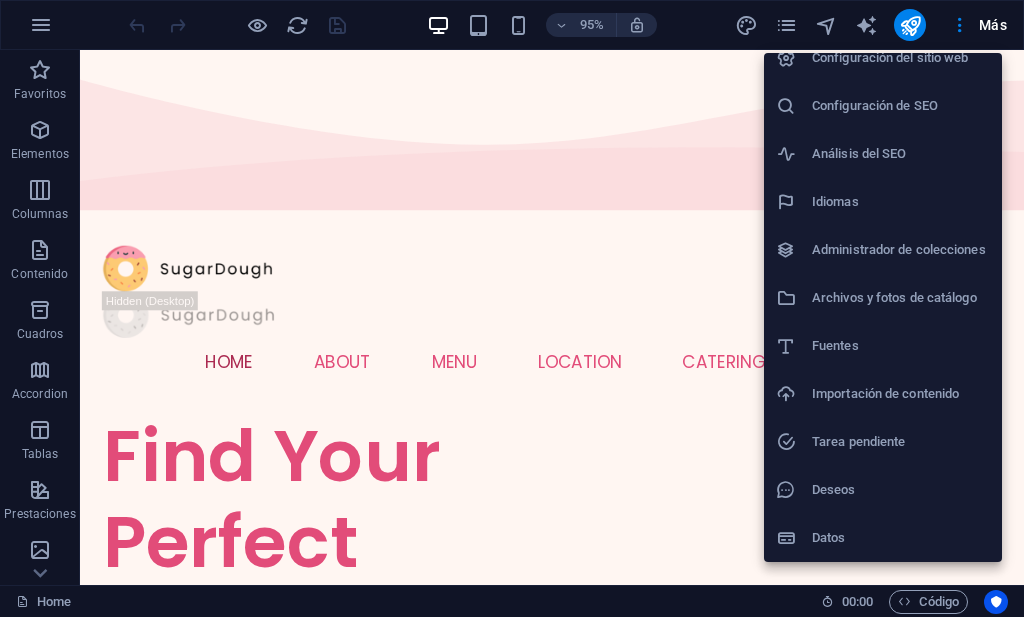 click at bounding box center [512, 308] 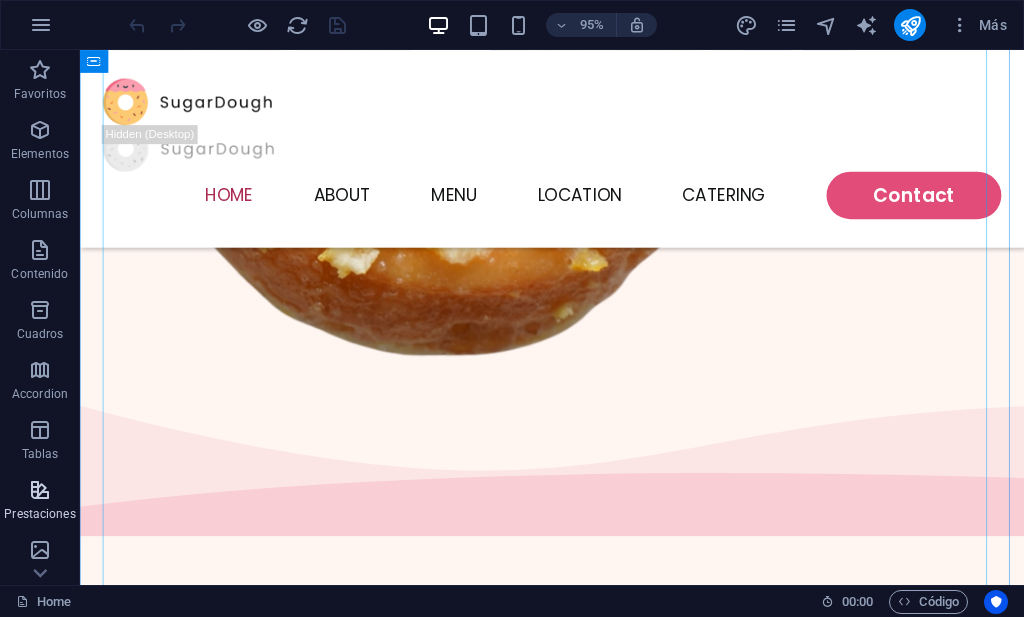 scroll, scrollTop: 1400, scrollLeft: 0, axis: vertical 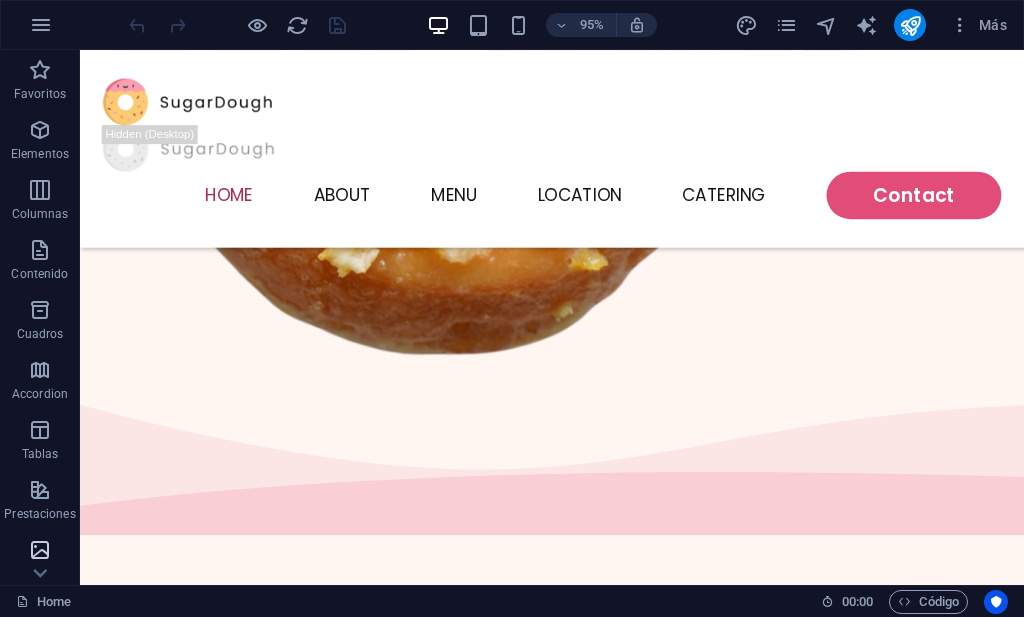 click at bounding box center [40, 550] 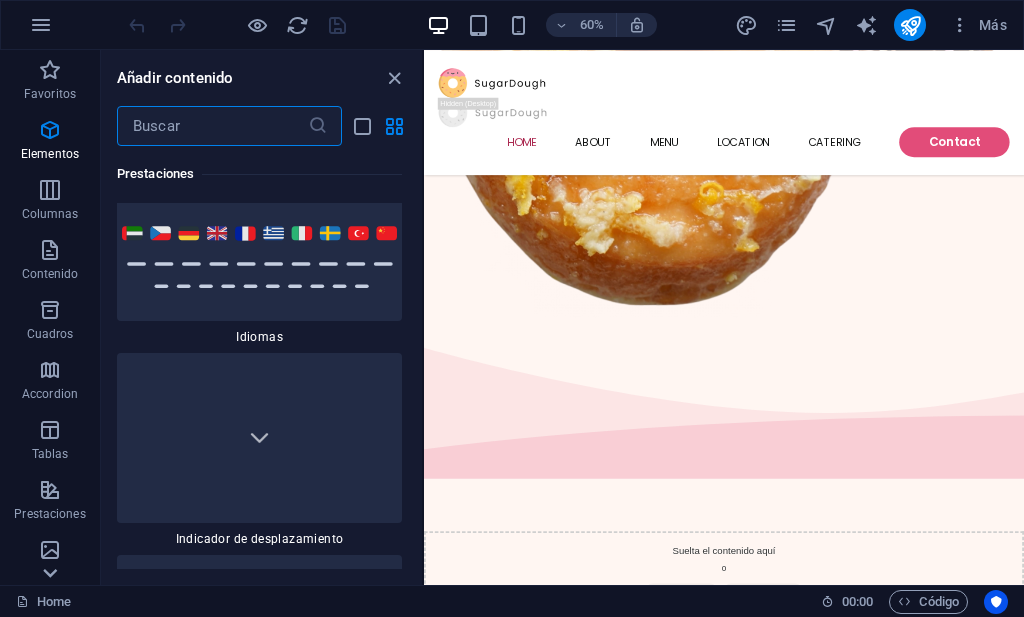 scroll, scrollTop: 18504, scrollLeft: 0, axis: vertical 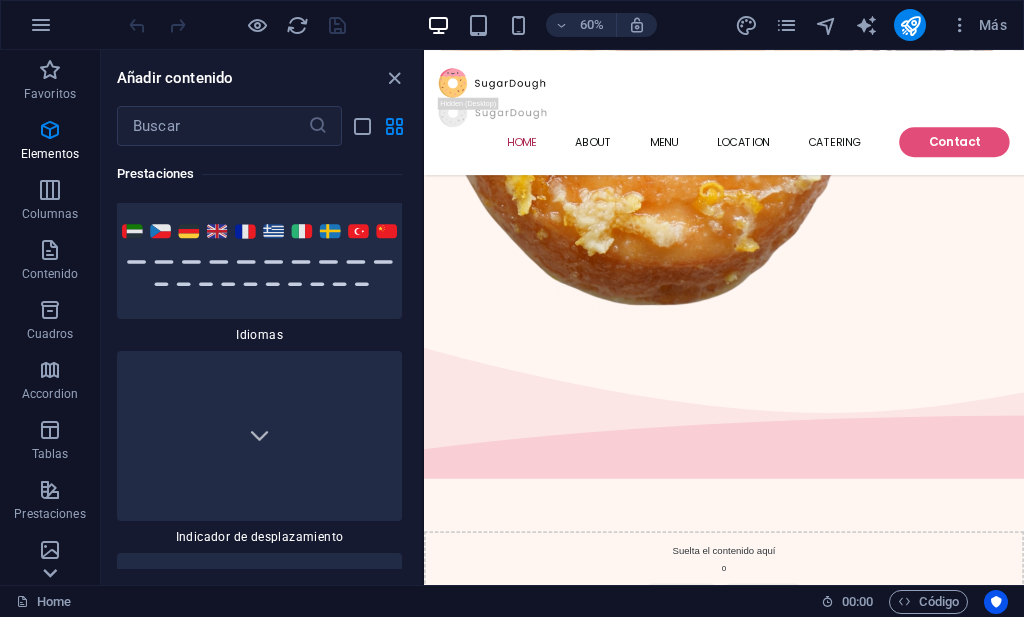 click 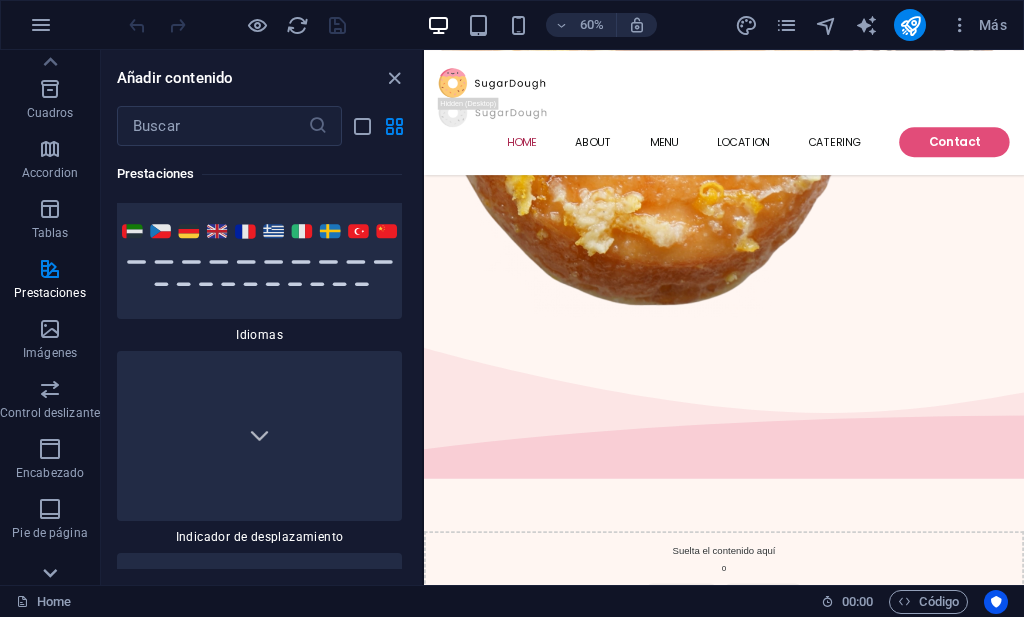 scroll, scrollTop: 365, scrollLeft: 0, axis: vertical 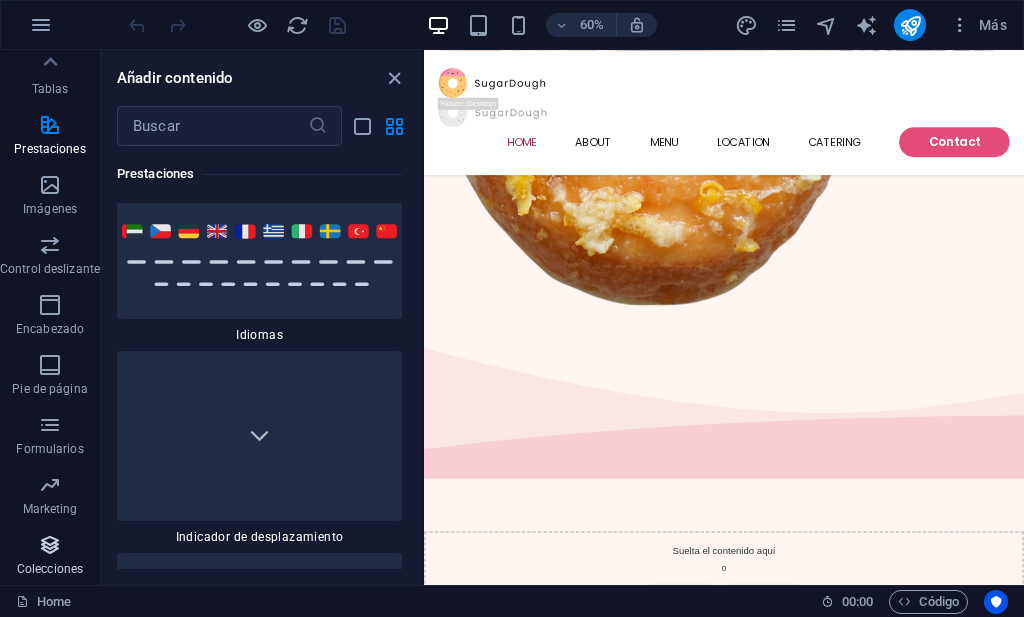 click on "Colecciones" at bounding box center [50, 557] 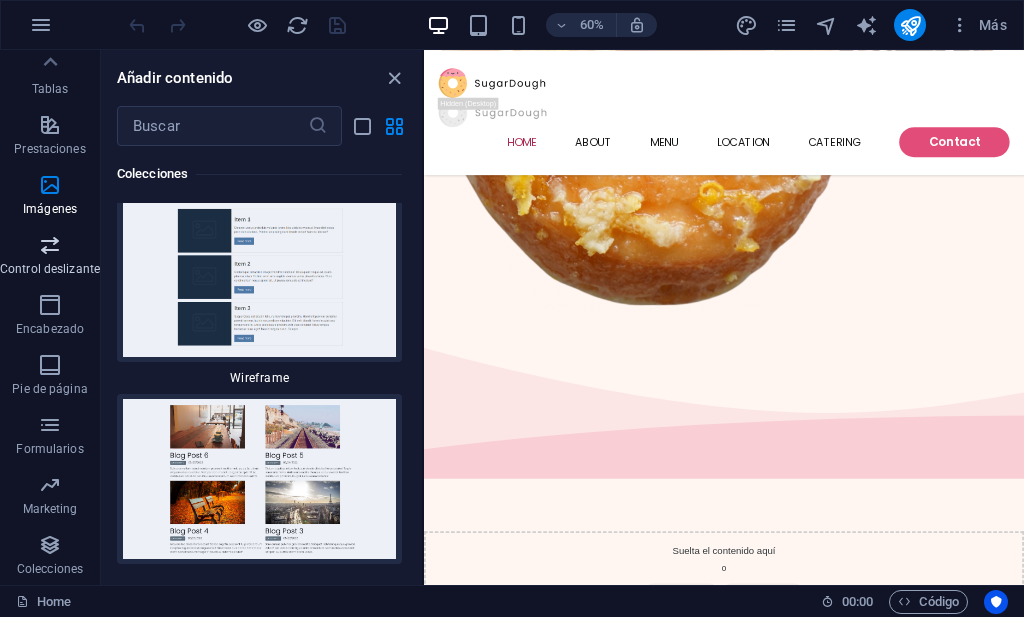 scroll, scrollTop: 37070, scrollLeft: 0, axis: vertical 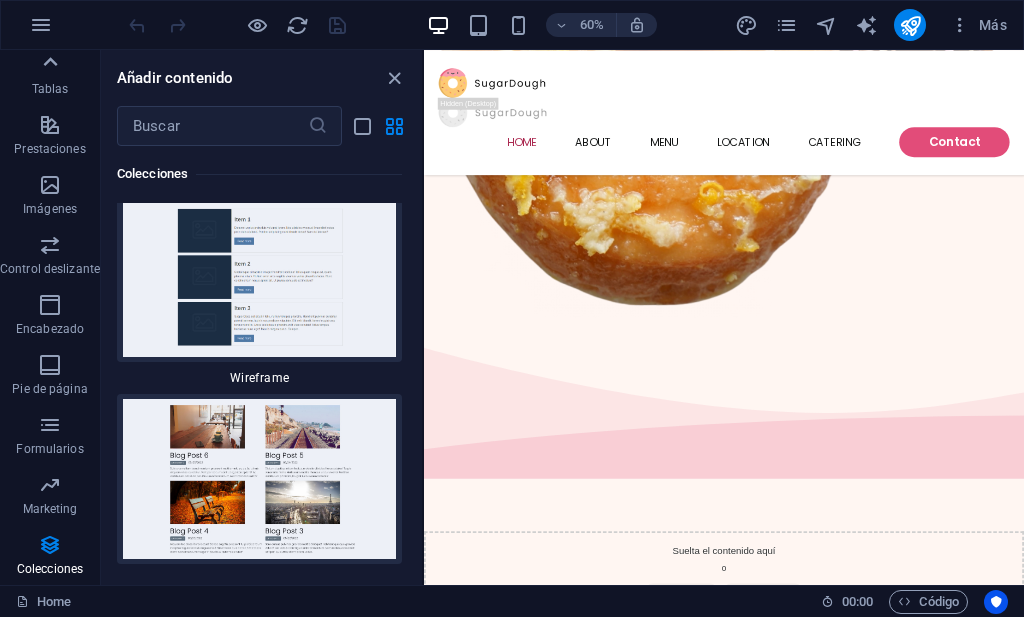 click 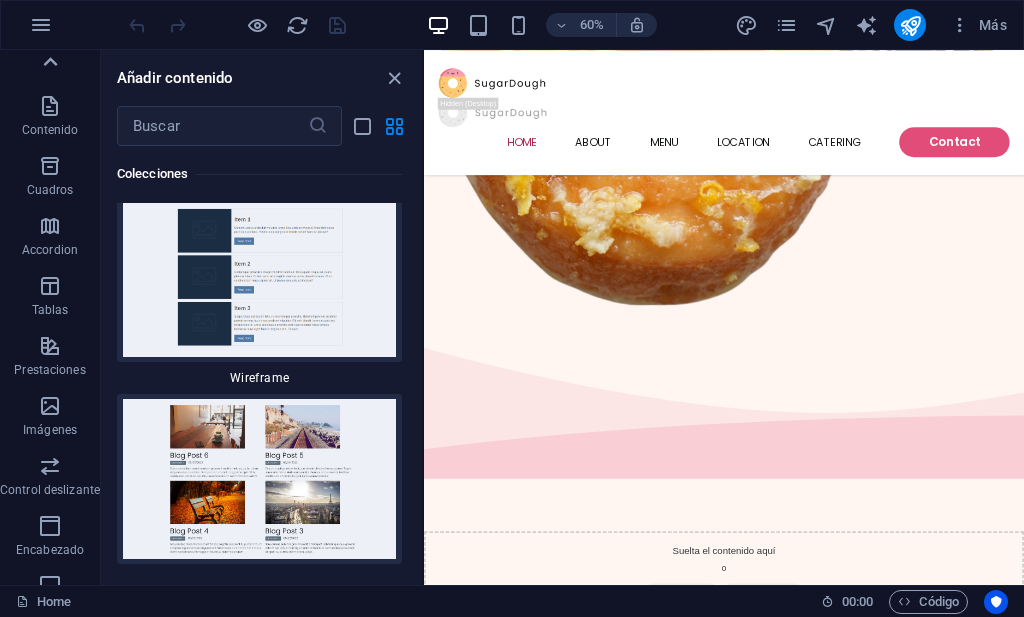 scroll, scrollTop: 0, scrollLeft: 0, axis: both 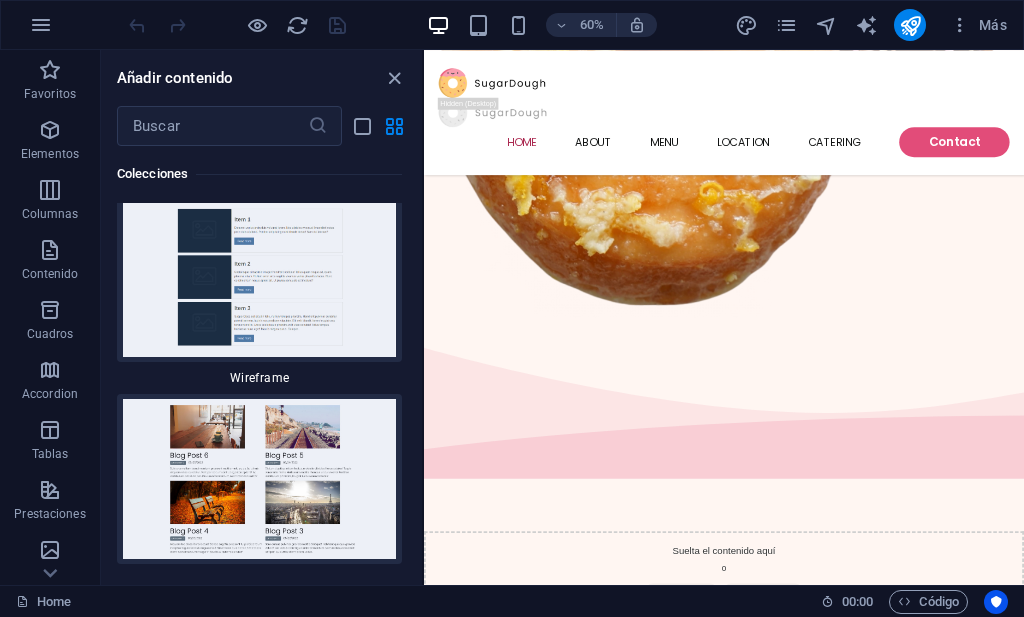 click at bounding box center [50, 70] 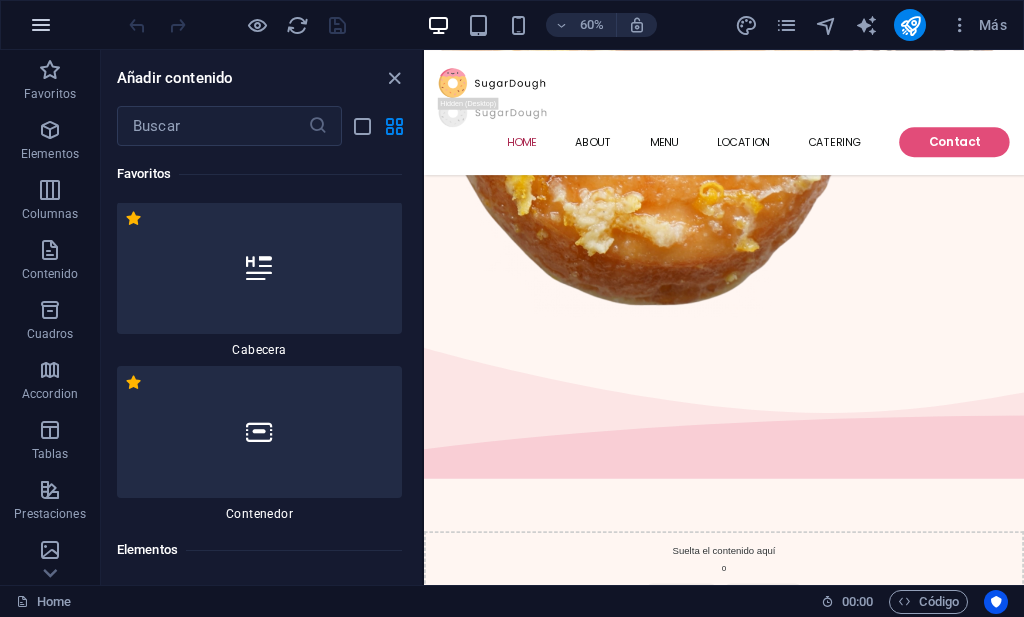 scroll, scrollTop: 0, scrollLeft: 0, axis: both 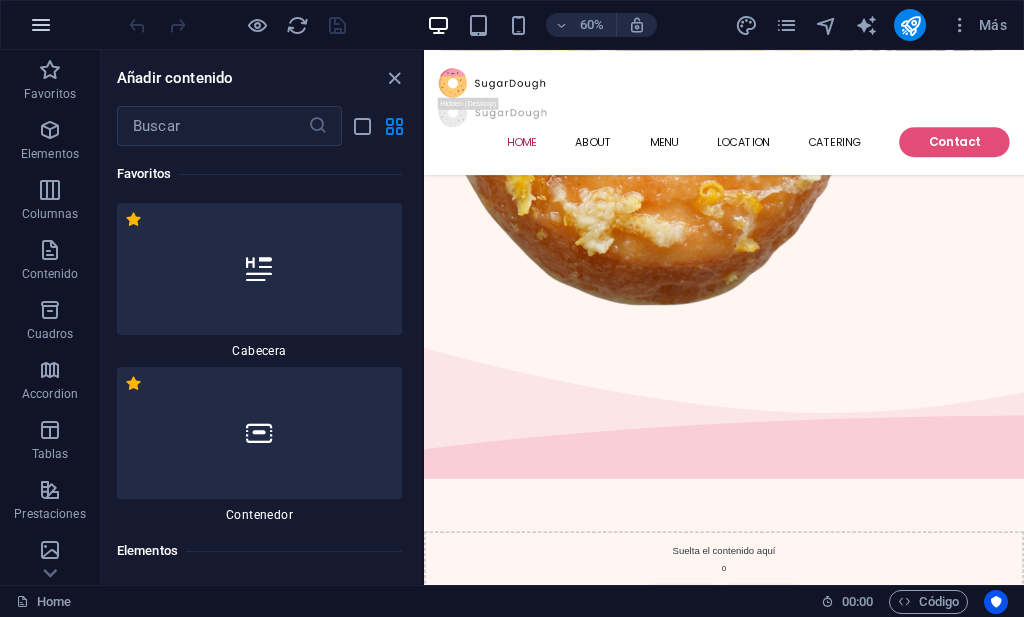 click at bounding box center [41, 25] 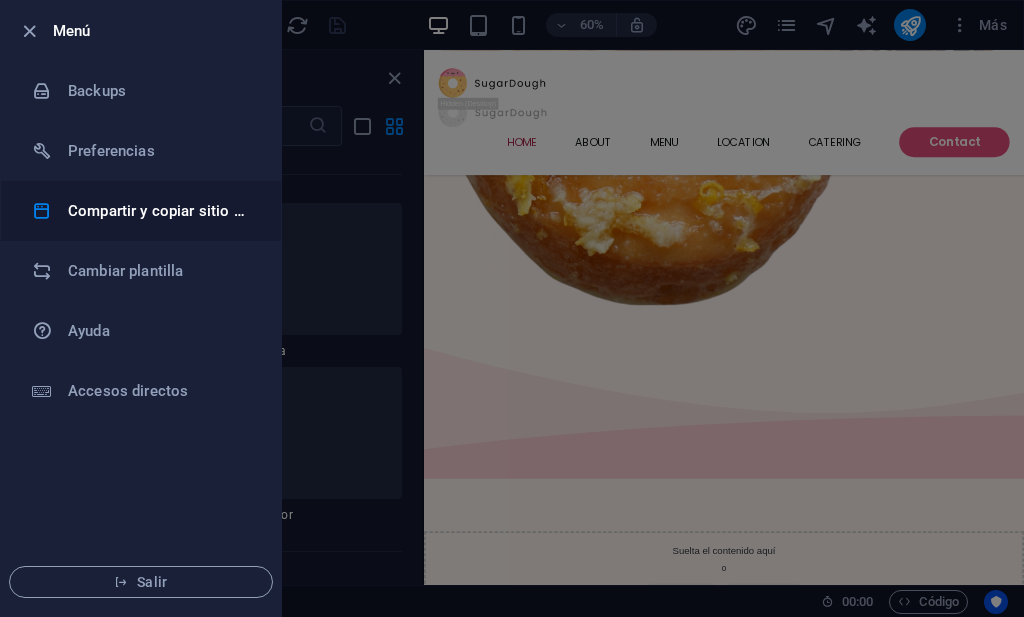 click on "Compartir y copiar sitio web" at bounding box center [160, 211] 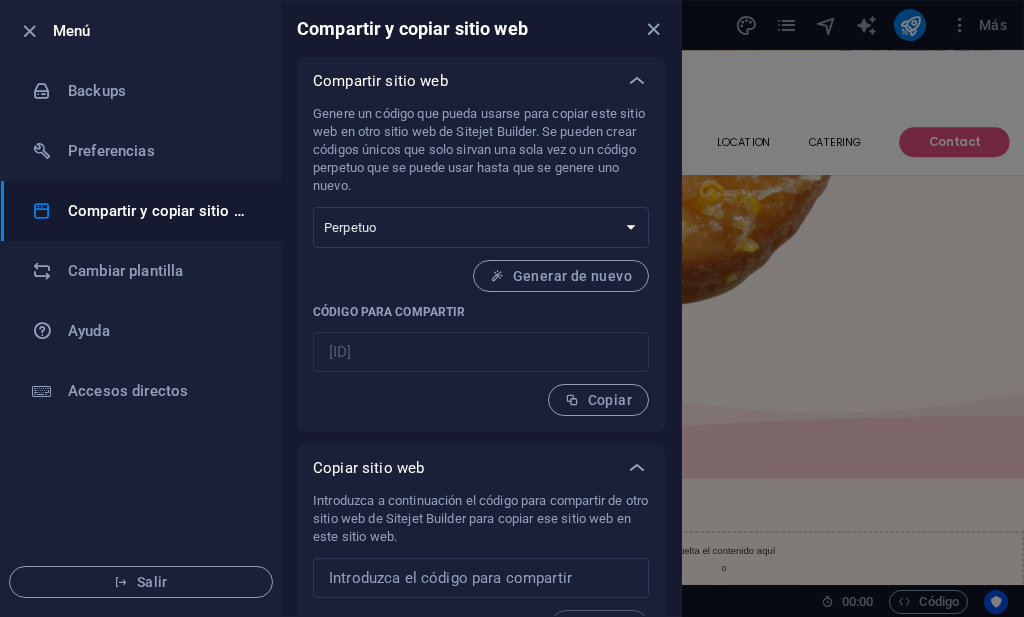 scroll, scrollTop: 42, scrollLeft: 0, axis: vertical 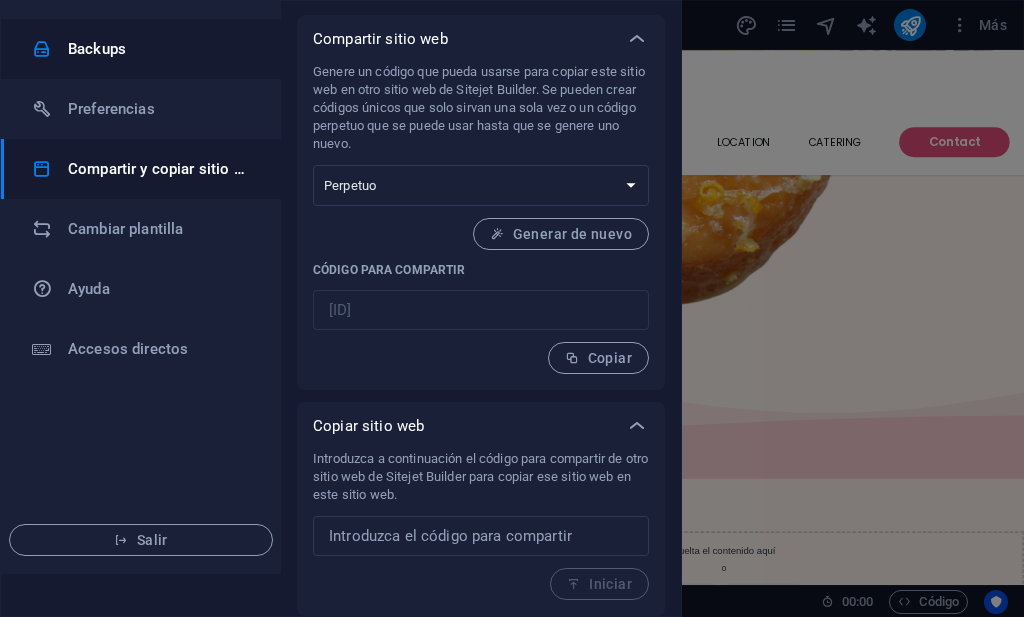 click on "Backups" at bounding box center [160, 49] 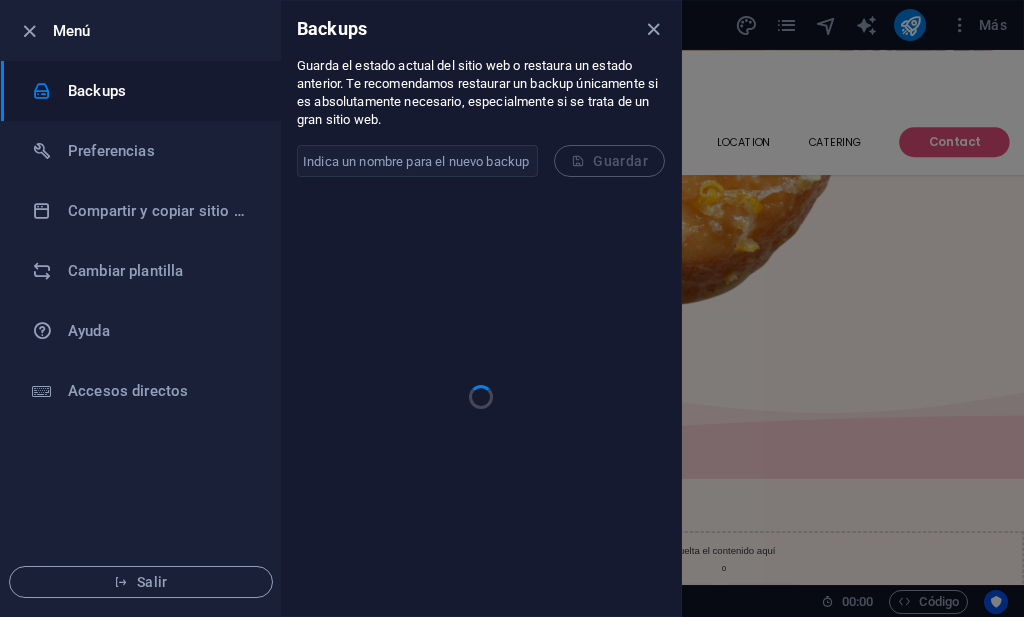 scroll, scrollTop: 0, scrollLeft: 0, axis: both 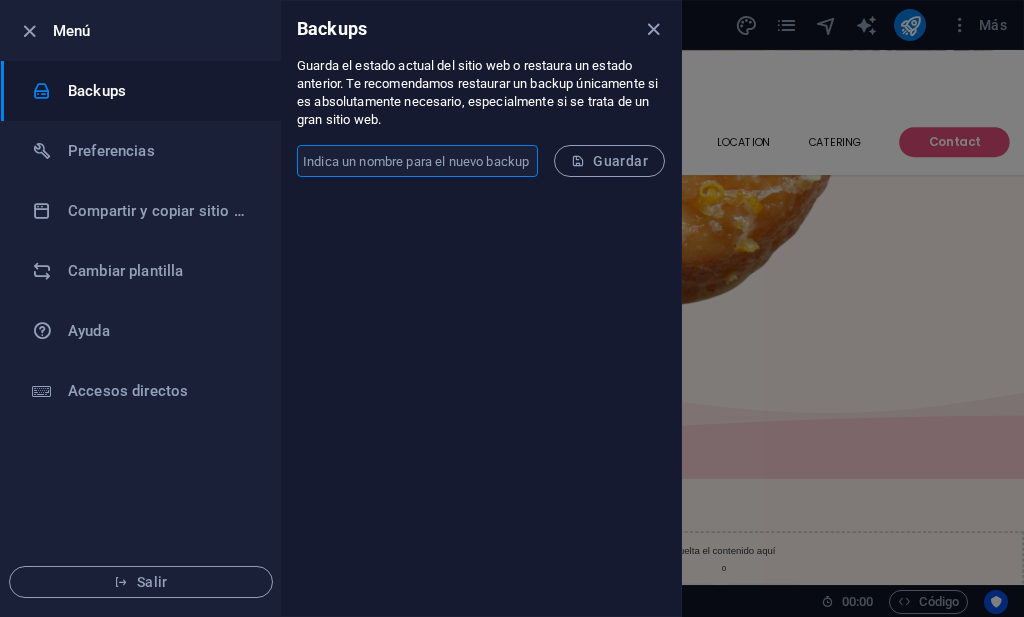 click at bounding box center [417, 161] 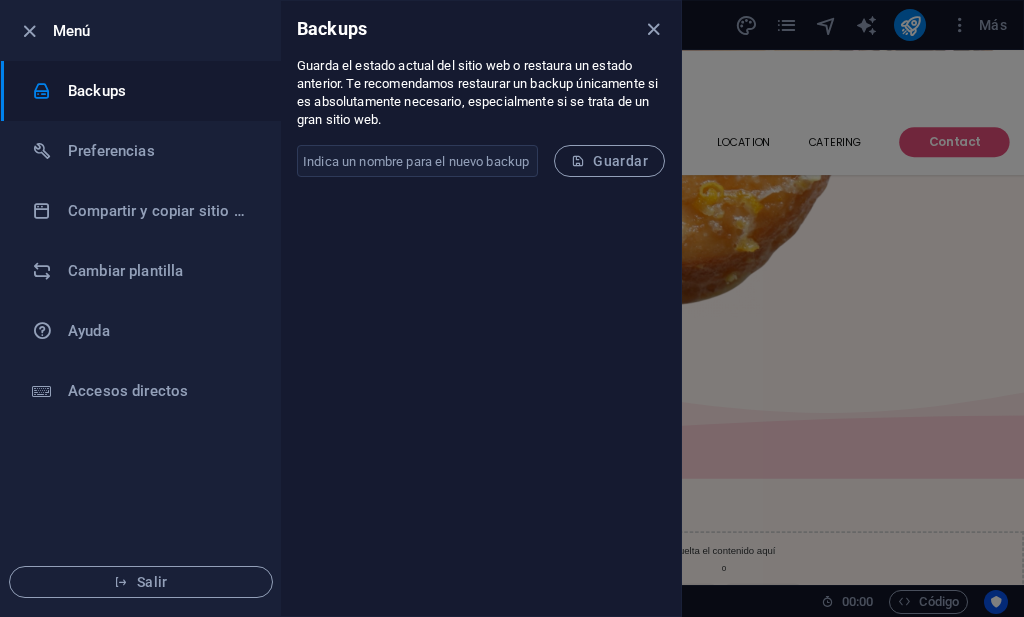 click on "​ Guardar" at bounding box center [481, 161] 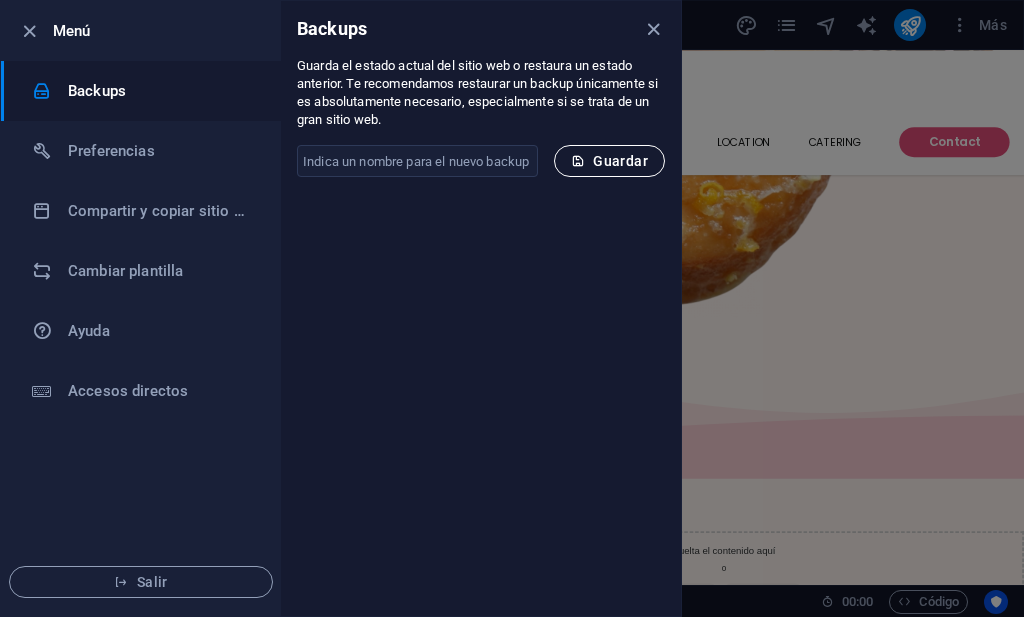 click on "Guardar" at bounding box center (609, 161) 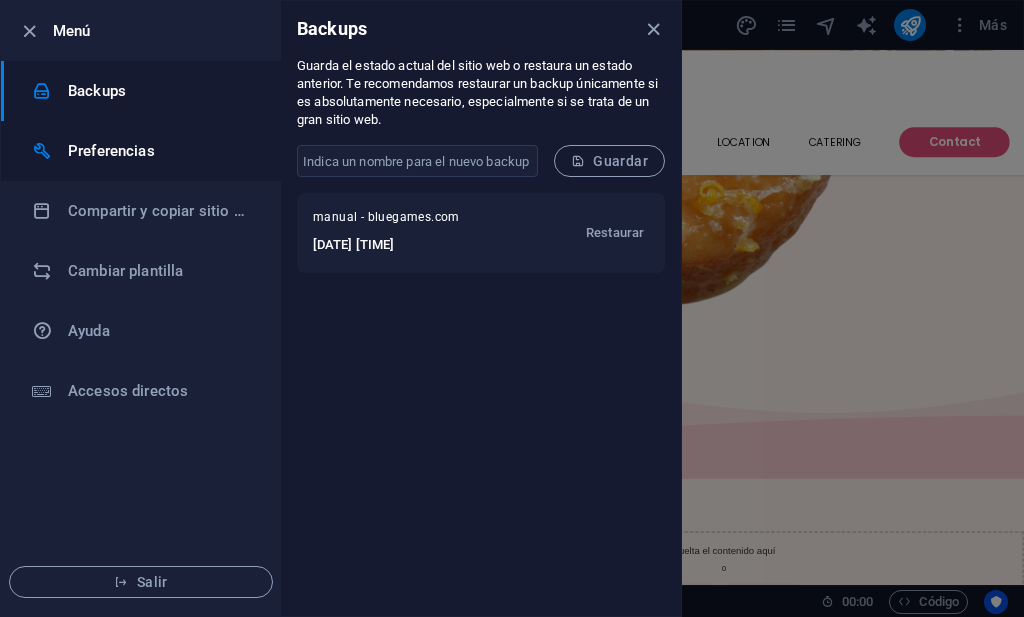 click on "Preferencias" at bounding box center (160, 151) 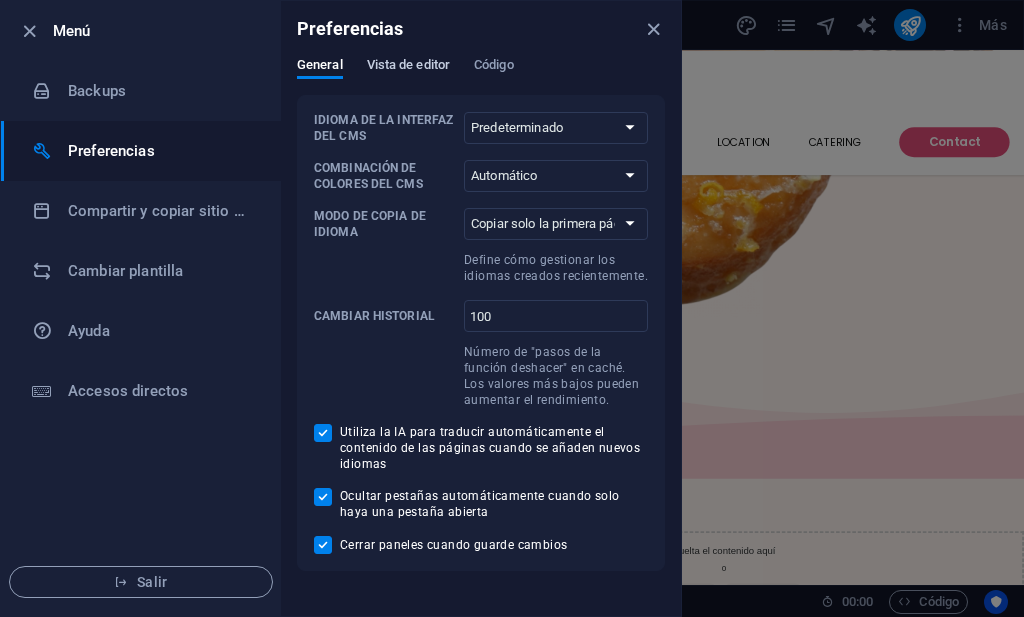 click on "Vista de editor" at bounding box center [408, 67] 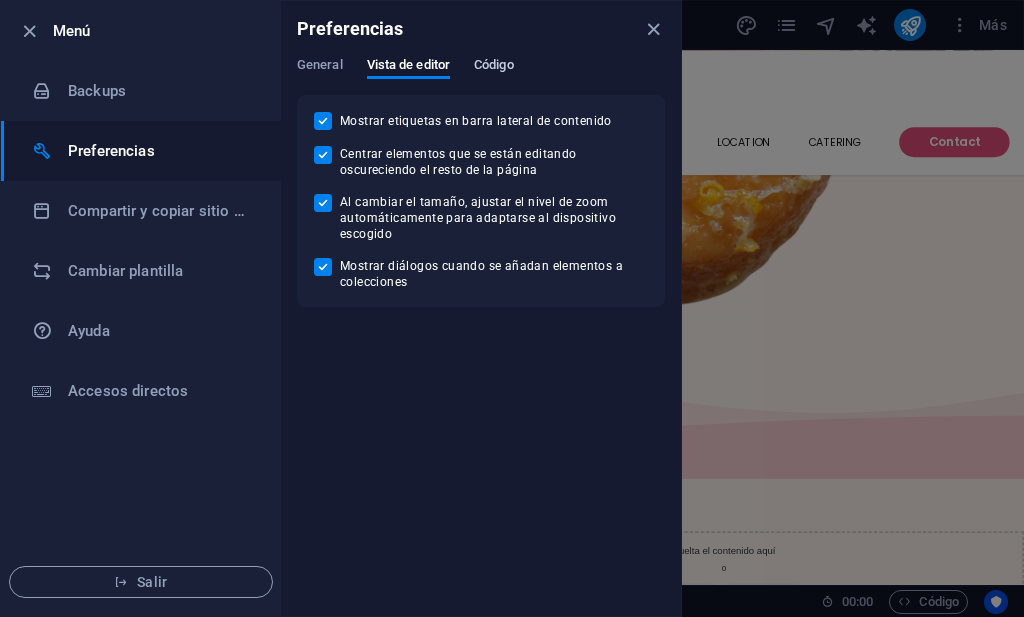 click on "Código" at bounding box center [494, 67] 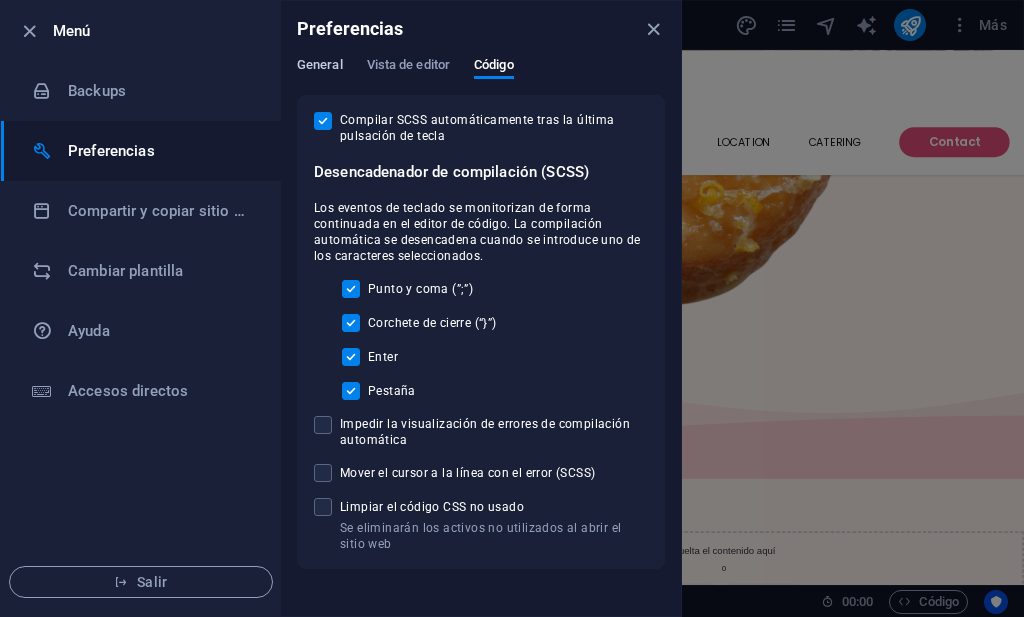 click on "General" at bounding box center [320, 67] 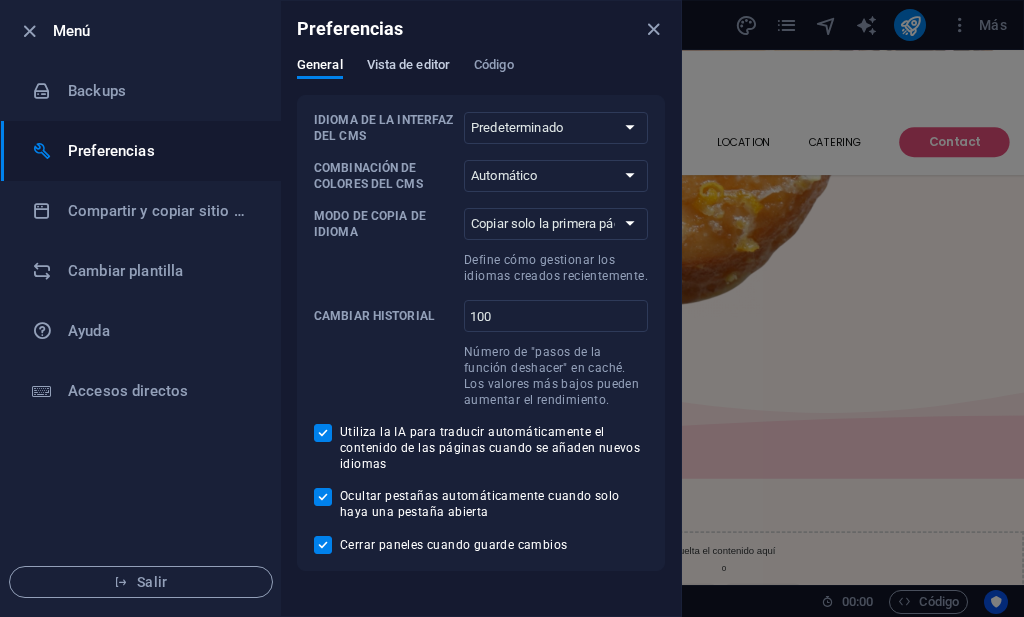 click on "Vista de editor" at bounding box center (408, 68) 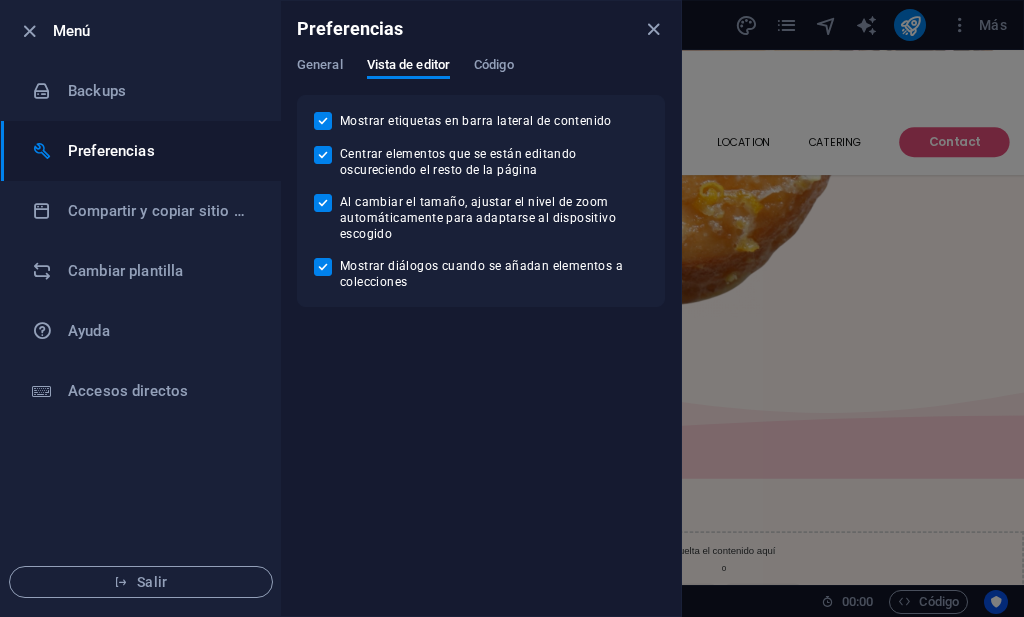 click on "General Vista de editor Código" at bounding box center [481, 76] 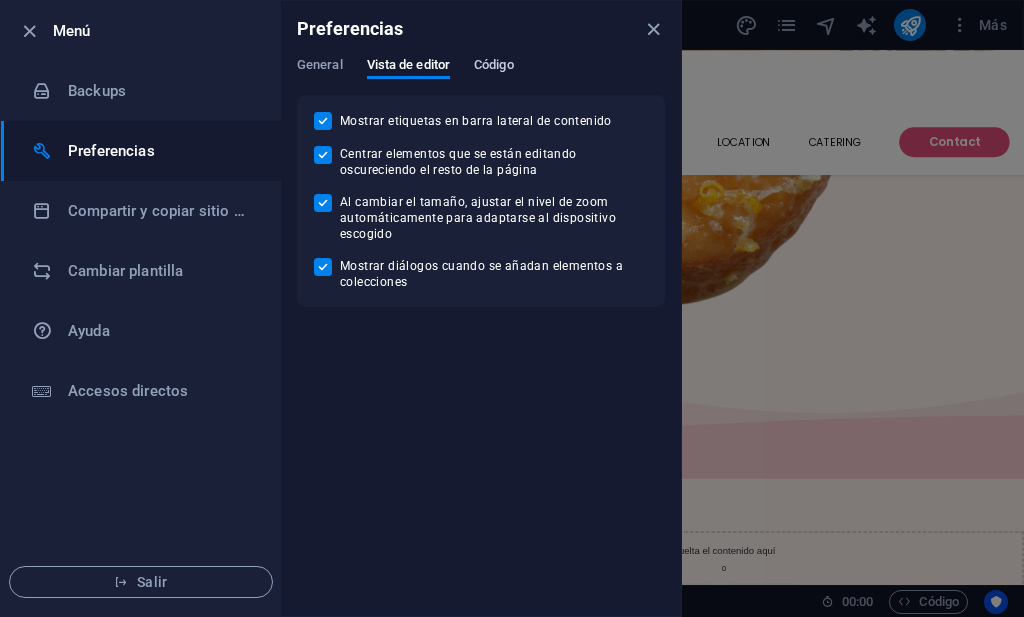 click on "Código" at bounding box center [494, 67] 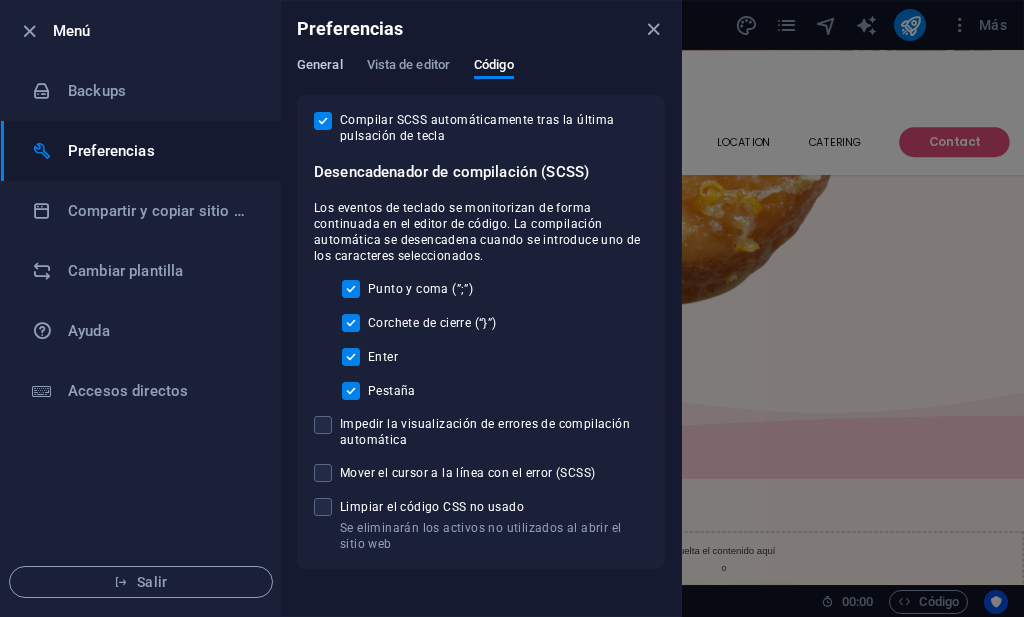 click on "General" at bounding box center (320, 67) 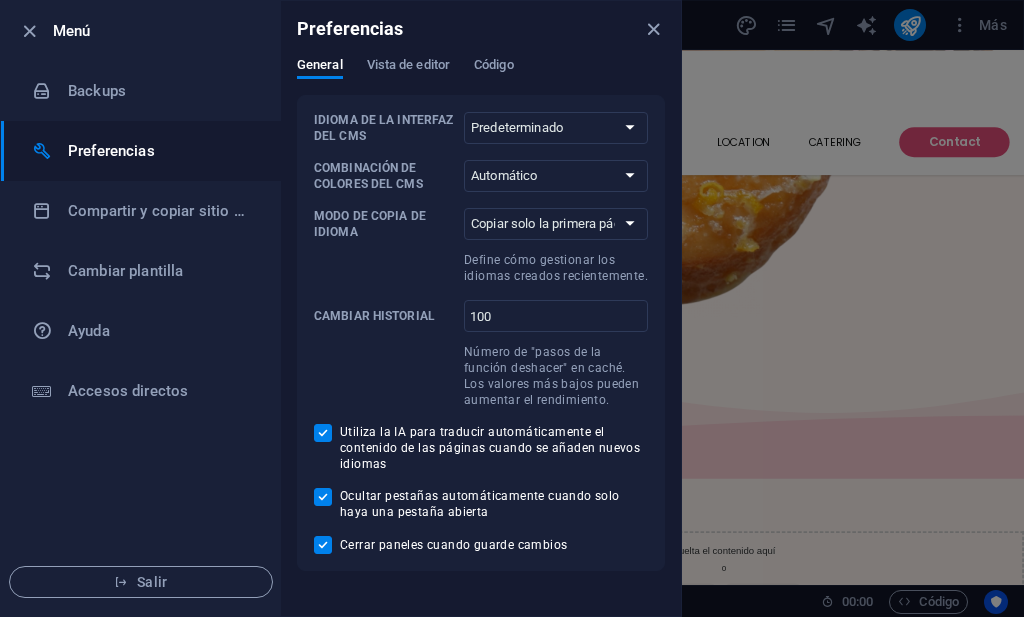 click on "Preferencias" at bounding box center (141, 151) 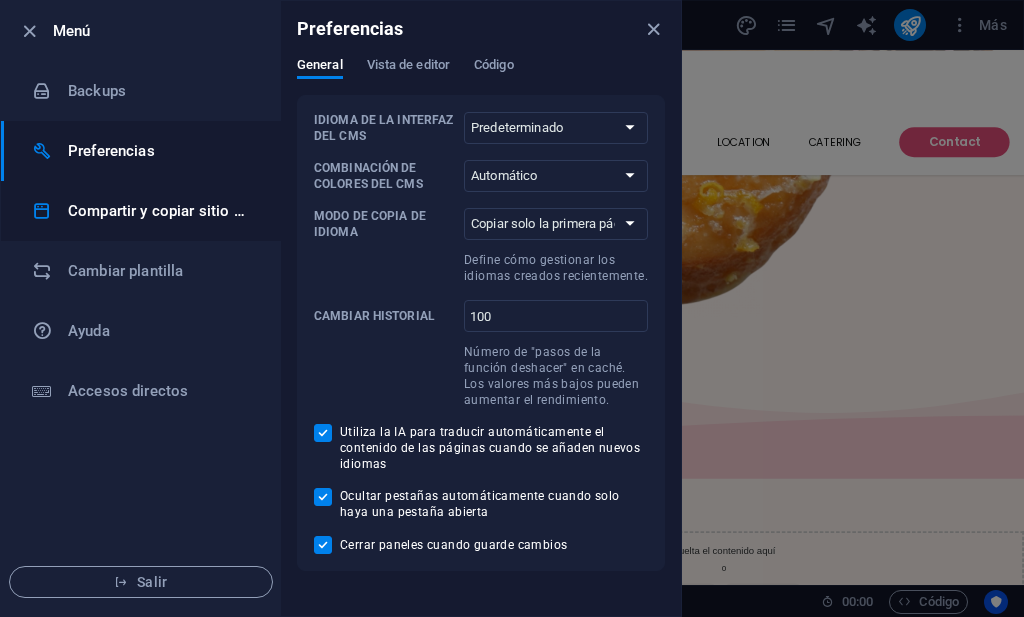 click on "Compartir y copiar sitio web" at bounding box center (141, 211) 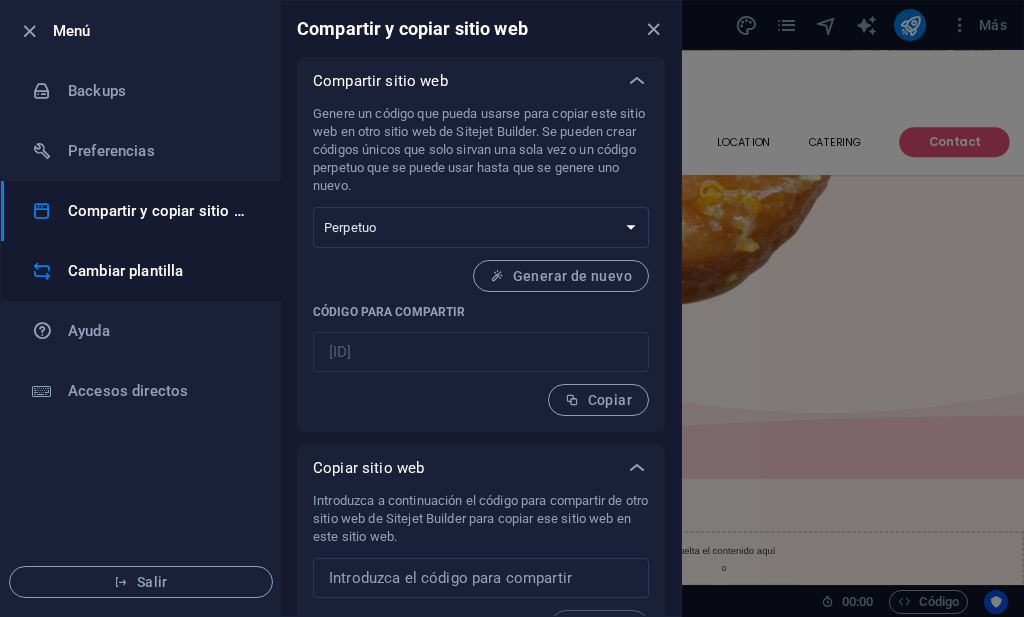 drag, startPoint x: 179, startPoint y: 254, endPoint x: 170, endPoint y: 261, distance: 11.401754 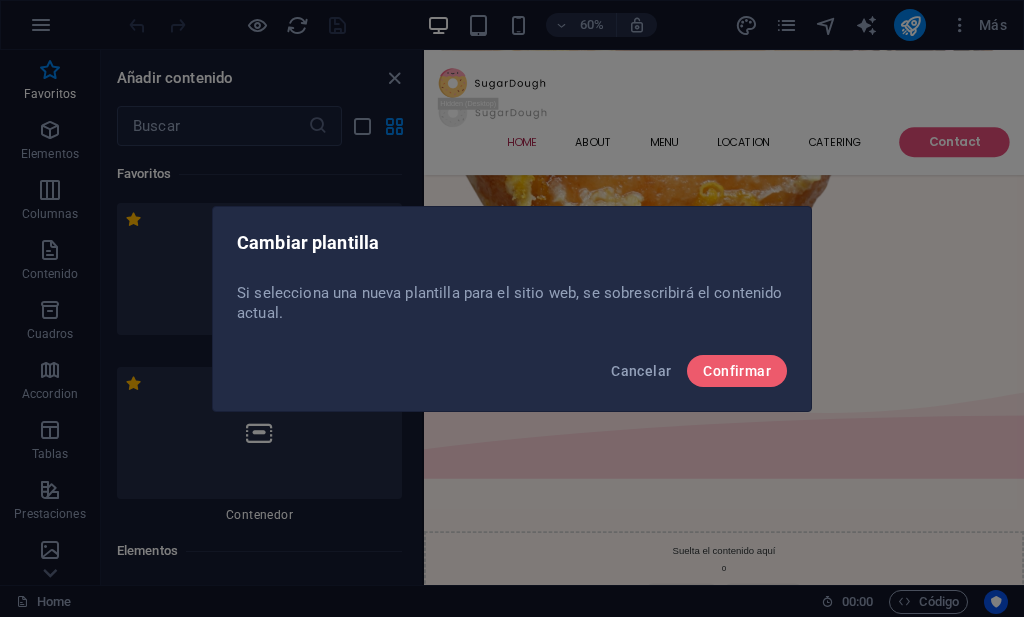 click on "Cancelar Confirmar" at bounding box center (512, 377) 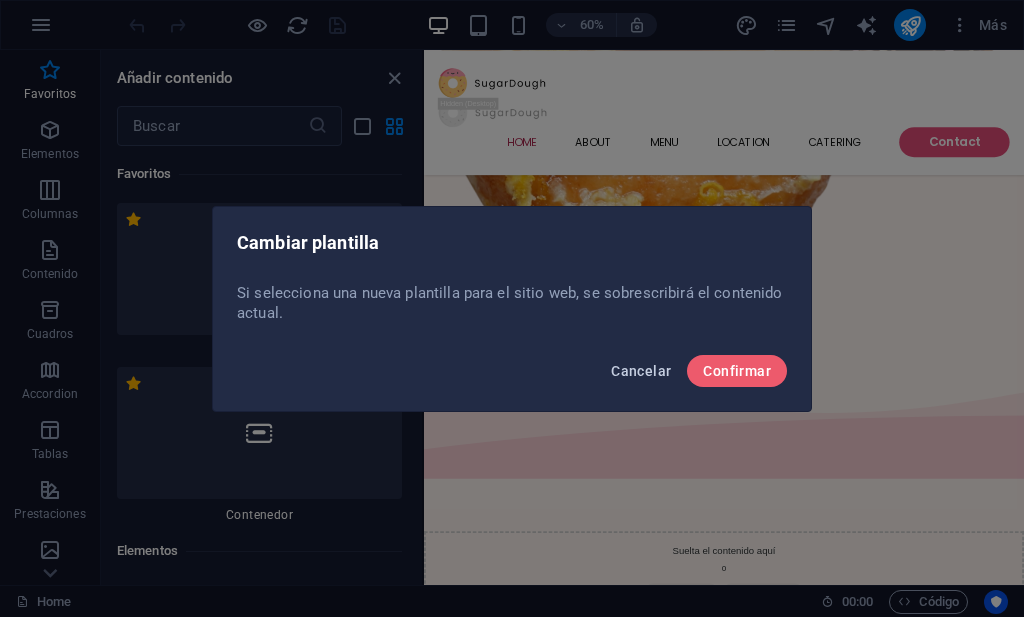click on "Cancelar" at bounding box center [641, 371] 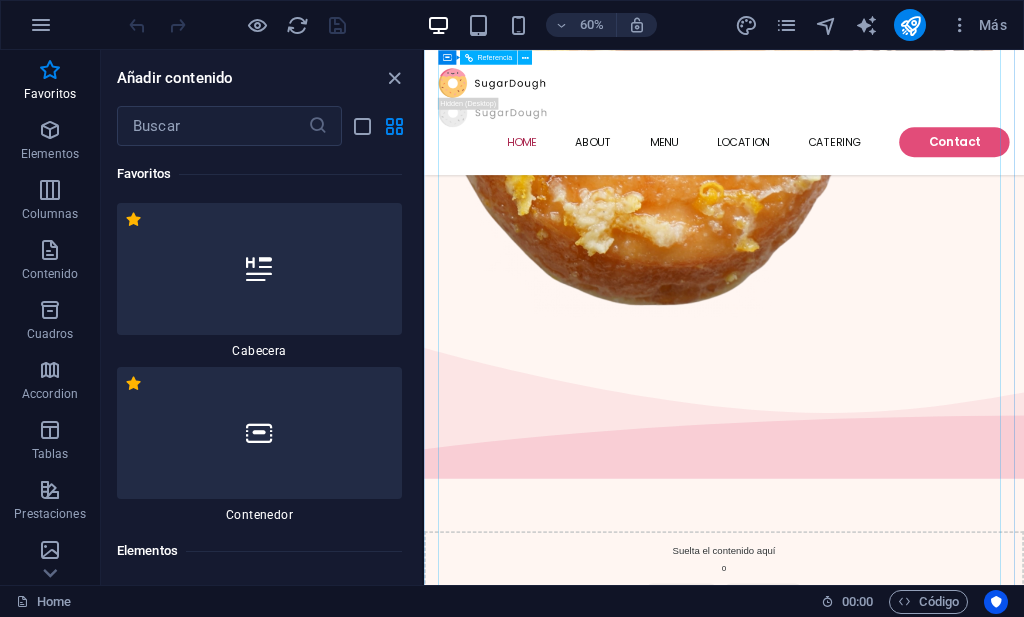 click on "Featured Products Sugary Donut Sugary Donut $3.50 Choco Sprinkle Choco Sprinkle $2.50 Bundle Options Classic Bundle Classic Bundle $18.50 Spicy Bundle Spicy Bundle $20.50 SugarDough Merch Donut Mug Donut Mug $22.50  My Account   Track Orders   Shopping Bag  Display prices in: USD" at bounding box center [924, 2139] 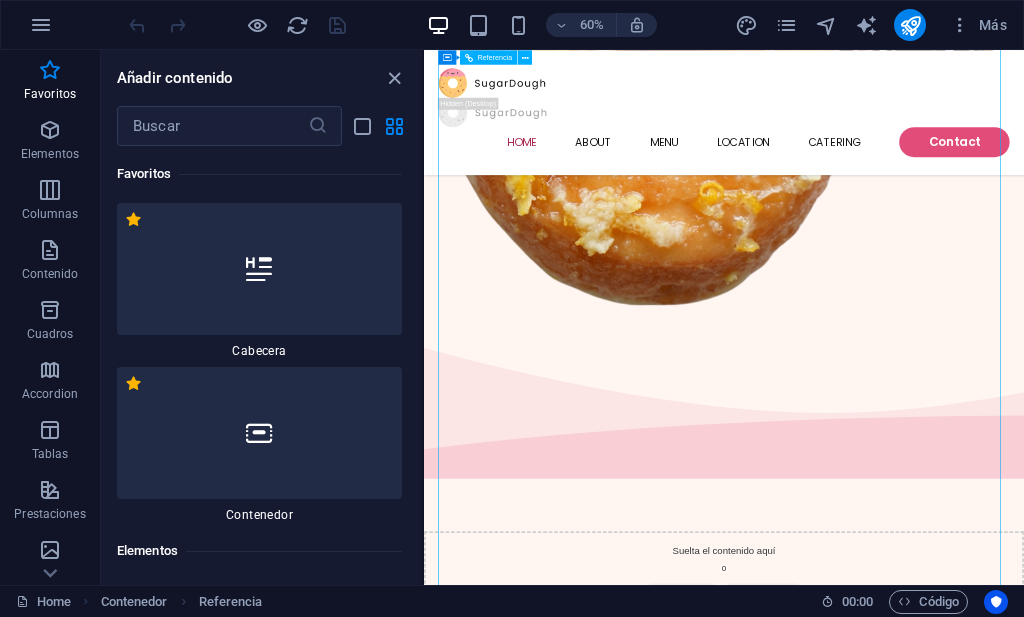 click on "Featured Products Sugary Donut Sugary Donut $3.50 Choco Sprinkle Choco Sprinkle $2.50 Bundle Options Classic Bundle Classic Bundle $18.50 Spicy Bundle Spicy Bundle $20.50 SugarDough Merch Donut Mug Donut Mug $22.50  My Account   Track Orders   Shopping Bag  Display prices in: USD" at bounding box center [924, 2139] 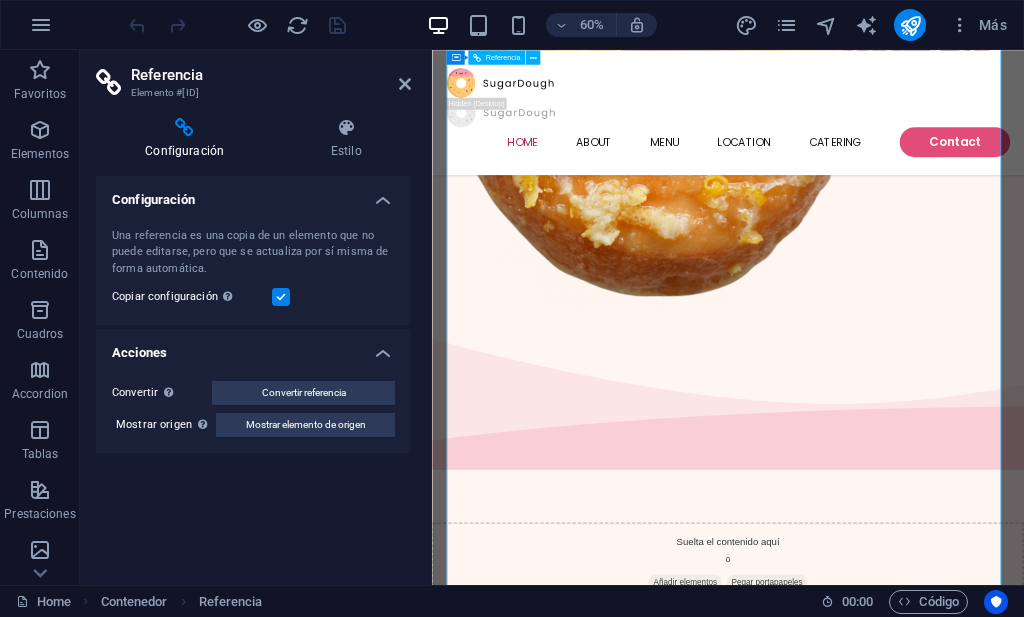 click on "Featured Products Sugary Donut Sugary Donut $3.50 Choco Sprinkle Choco Sprinkle $2.50 Bundle Options Classic Bundle Classic Bundle $18.50 Spicy Bundle Spicy Bundle $20.50 SugarDough Merch Donut Mug Donut Mug $22.50  My Account   Track Orders   Shopping Bag  Display prices in: USD" at bounding box center (925, 2117) 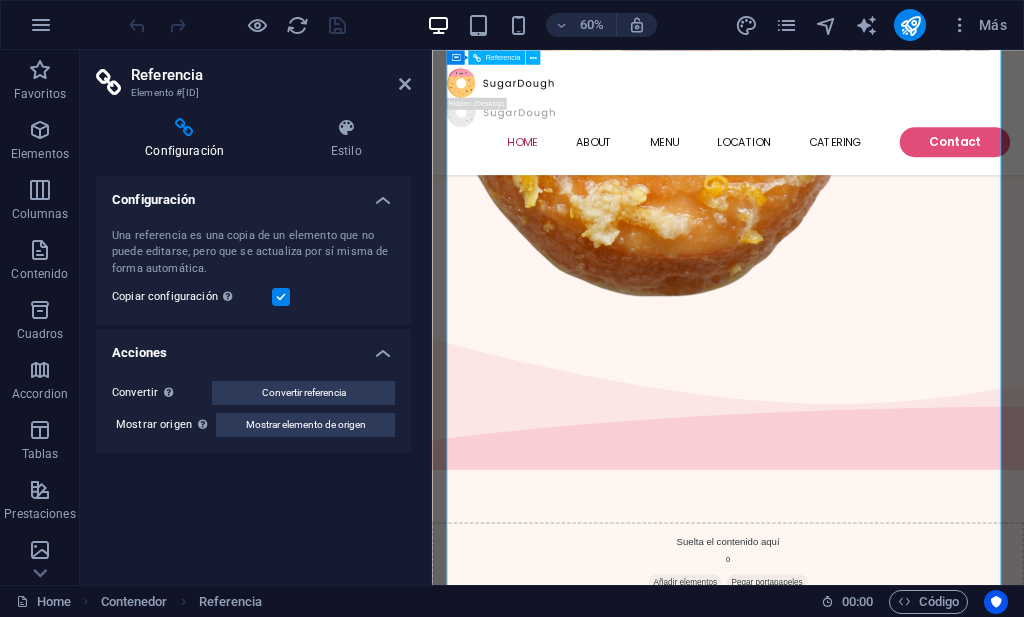 click on "Featured Products Sugary Donut Sugary Donut $3.50 Choco Sprinkle Choco Sprinkle $2.50 Bundle Options Classic Bundle Classic Bundle $18.50 Spicy Bundle Spicy Bundle $20.50 SugarDough Merch Donut Mug Donut Mug $22.50  My Account   Track Orders   Shopping Bag  Display prices in: USD" at bounding box center (925, 2117) 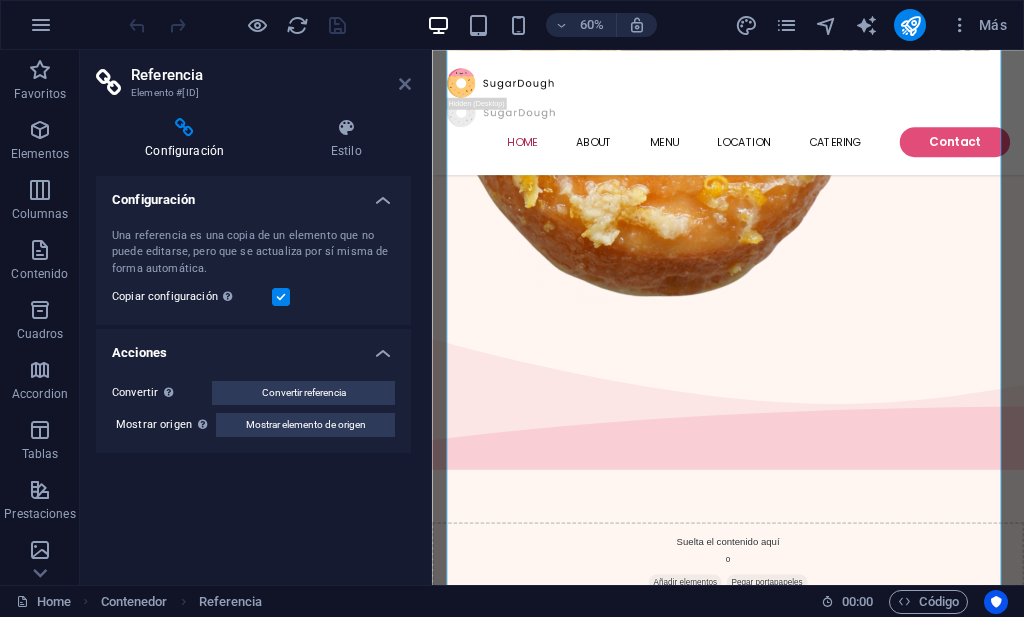 click at bounding box center (405, 84) 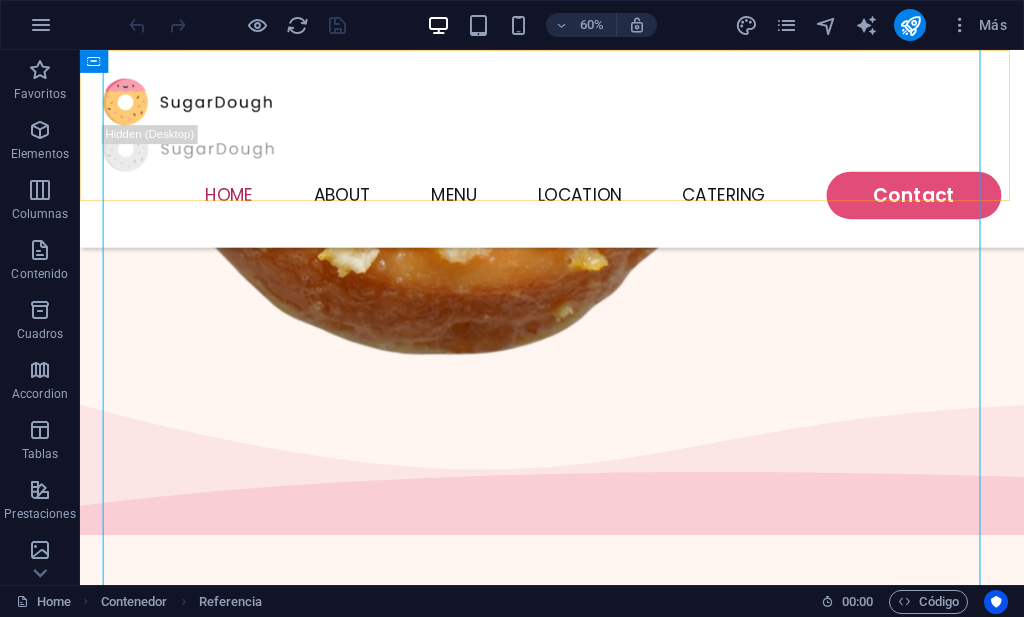 scroll, scrollTop: 1218, scrollLeft: 0, axis: vertical 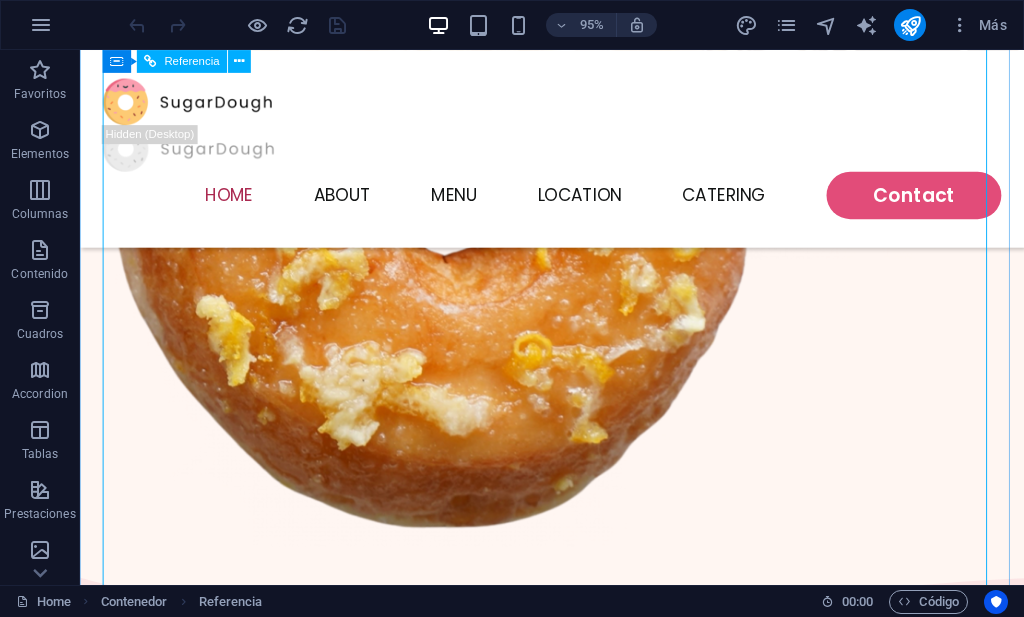 click on "Featured Products Sugary Donut Sugary Donut $3.50 Choco Sprinkle Choco Sprinkle $2.50 Bundle Options Classic Bundle Classic Bundle $18.50 Spicy Bundle Spicy Bundle $20.50 SugarDough Merch Donut Mug Donut Mug $22.50  My Account   Track Orders   Shopping Bag  Display prices in: USD" at bounding box center [577, 2114] 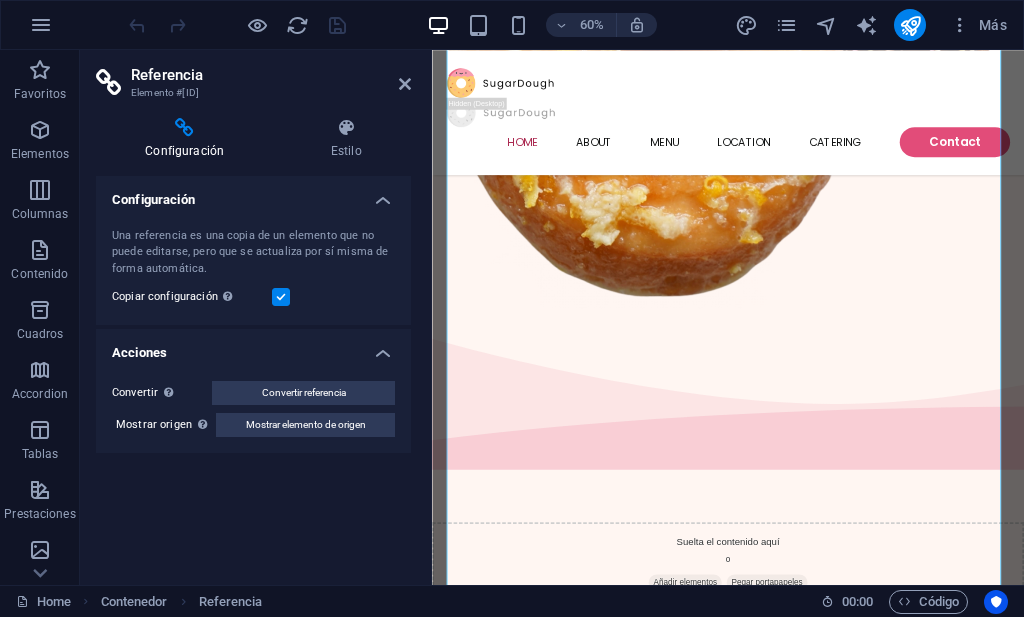 click on "Una referencia es una copia de un elemento que no puede editarse, pero que se actualiza por sí misma de forma automática.  Copiar configuración Usa la misma configuración (flex, animación, posición, estilo) que el elemento de destino de referencia" at bounding box center (253, 269) 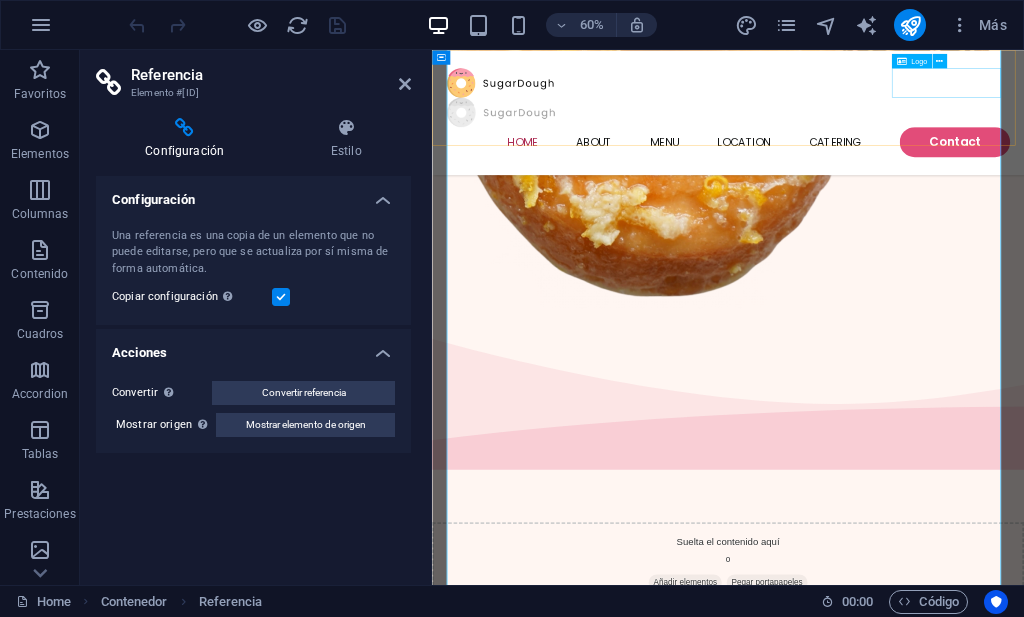 click at bounding box center [925, 153] 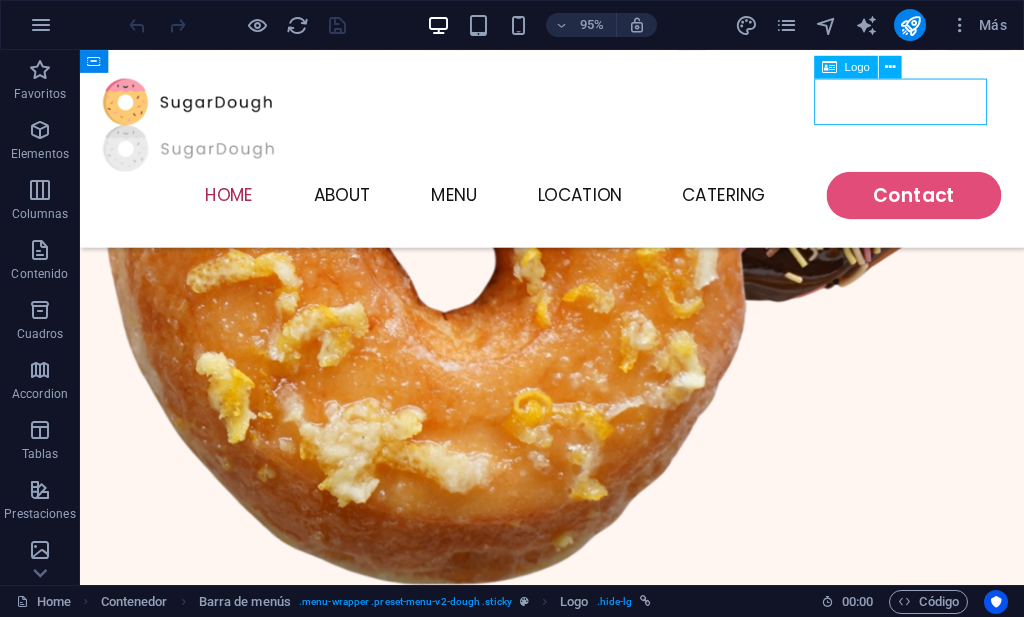 click at bounding box center [577, 153] 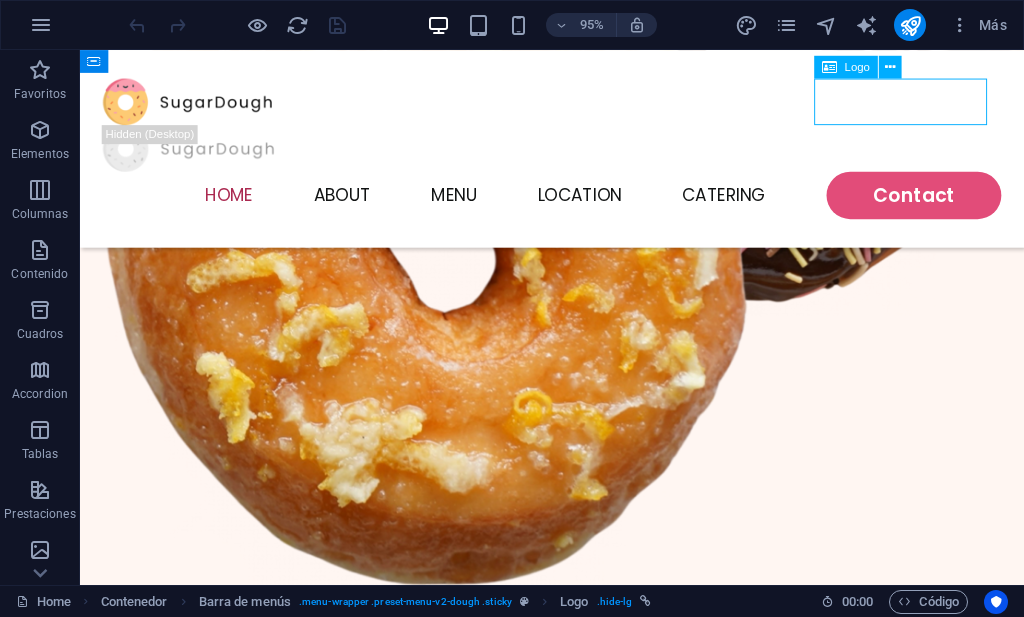drag, startPoint x: 927, startPoint y: 94, endPoint x: 833, endPoint y: 116, distance: 96.540146 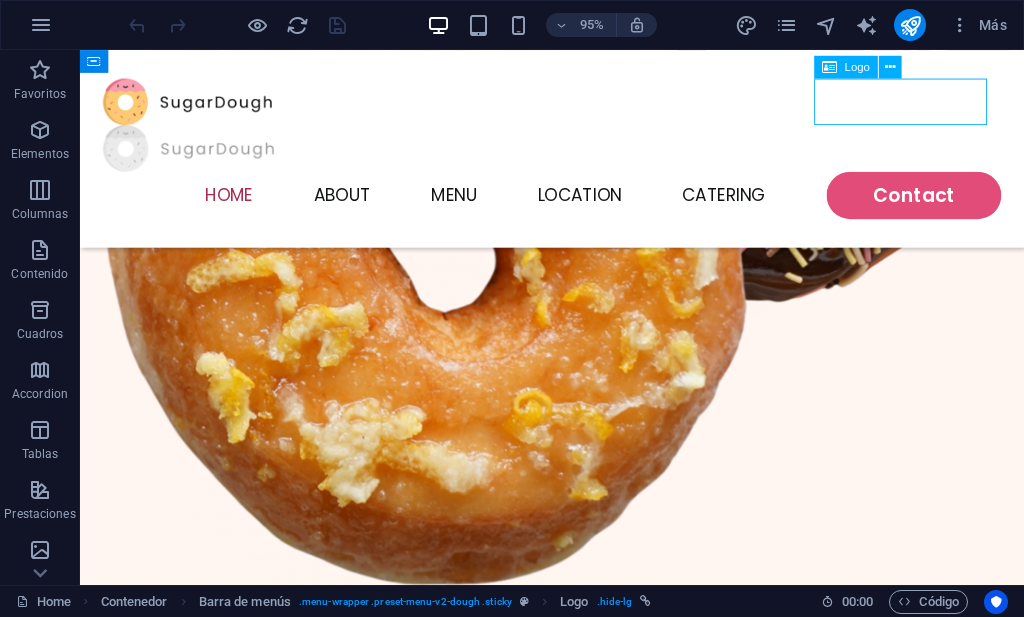 drag, startPoint x: 833, startPoint y: 116, endPoint x: 921, endPoint y: 91, distance: 91.48224 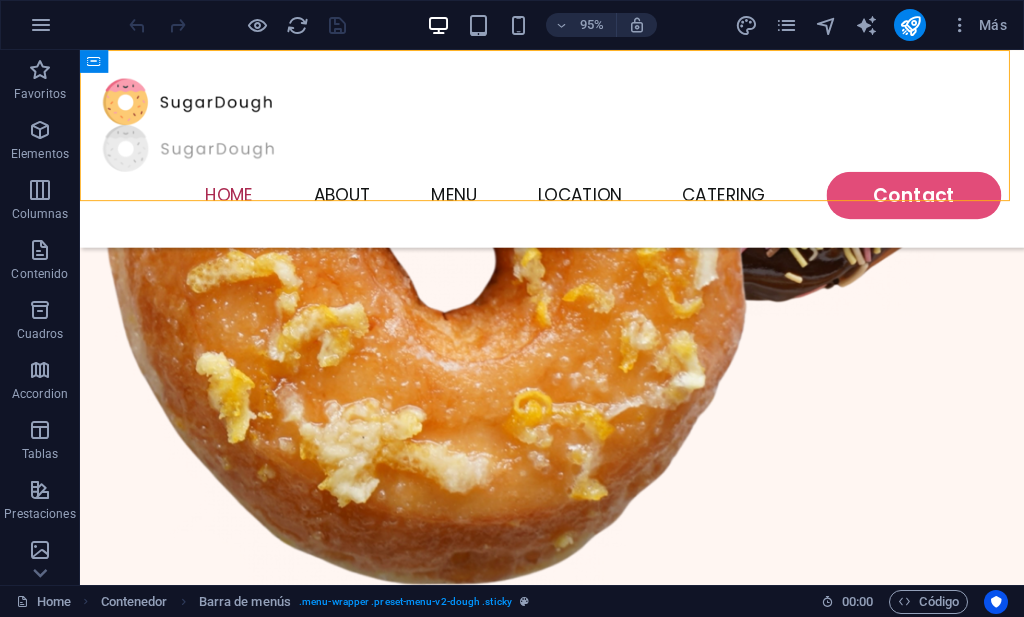 click at bounding box center (577, 153) 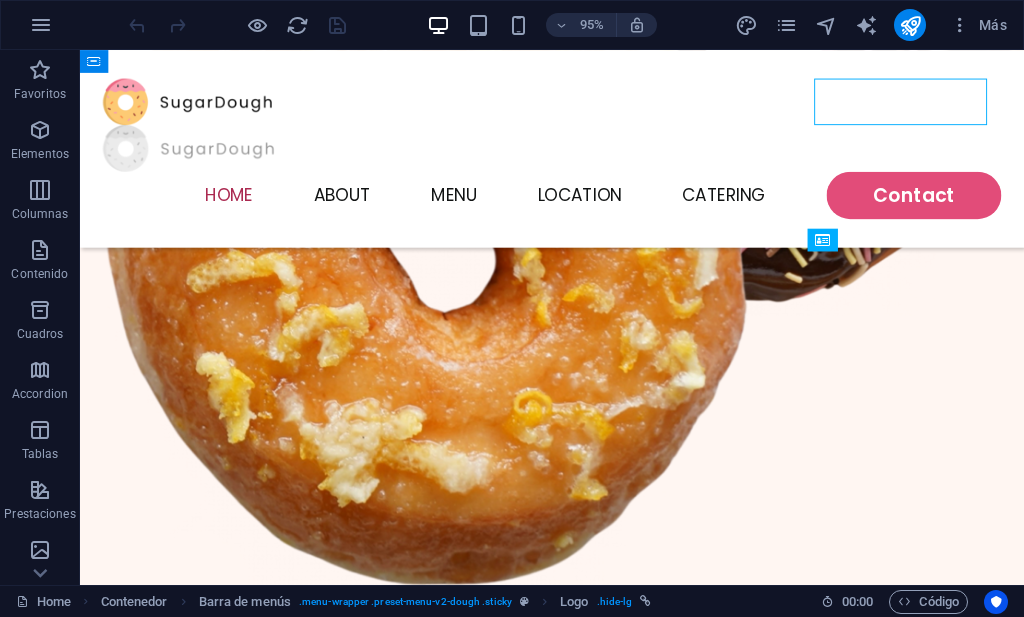 click at bounding box center [577, 153] 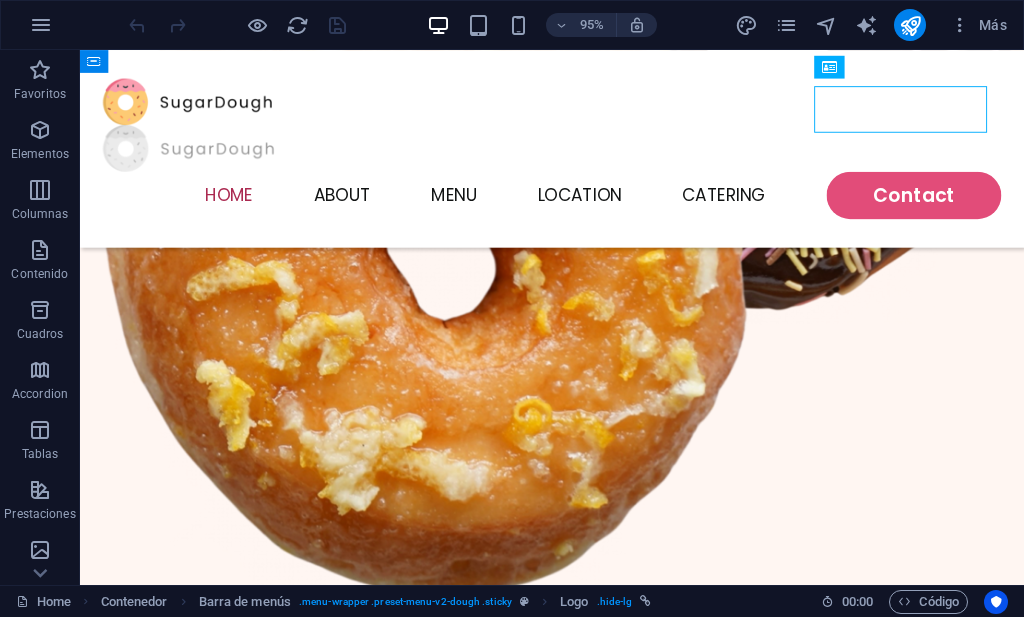 click at bounding box center (577, 153) 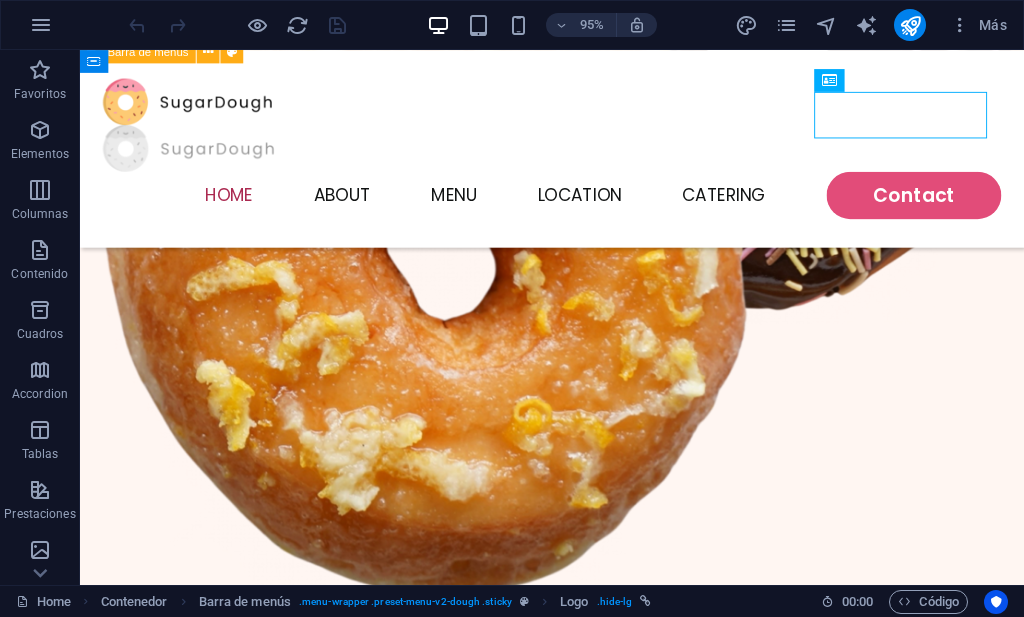 click at bounding box center (577, 153) 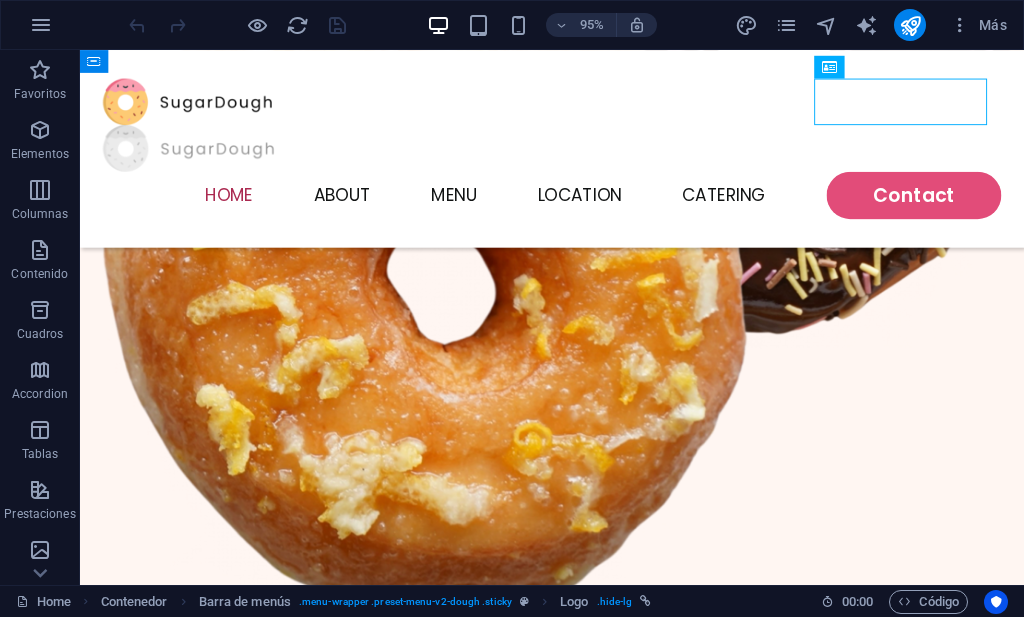 click at bounding box center [577, 153] 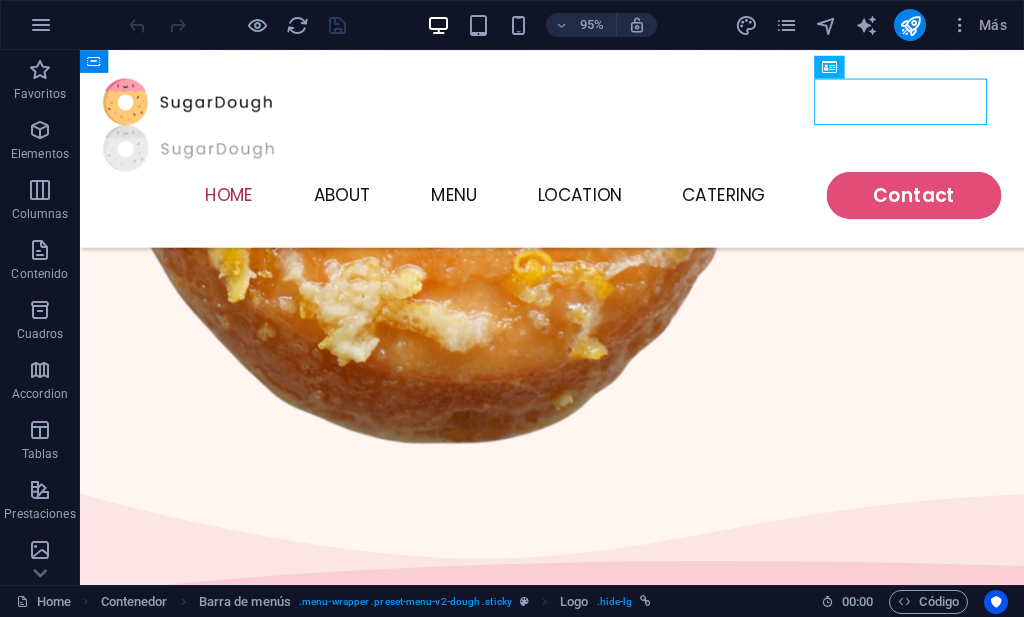 select on "px" 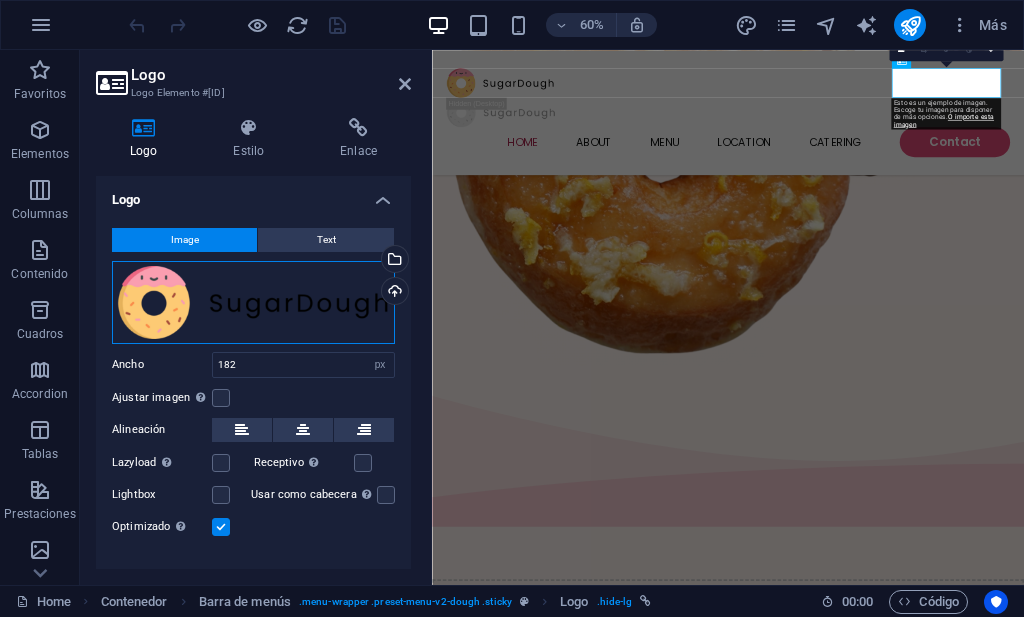 click on "Arrastra archivos aquí, haz clic para escoger archivos o  selecciona archivos de Archivos o de nuestra galería gratuita de fotos y vídeos" at bounding box center (253, 302) 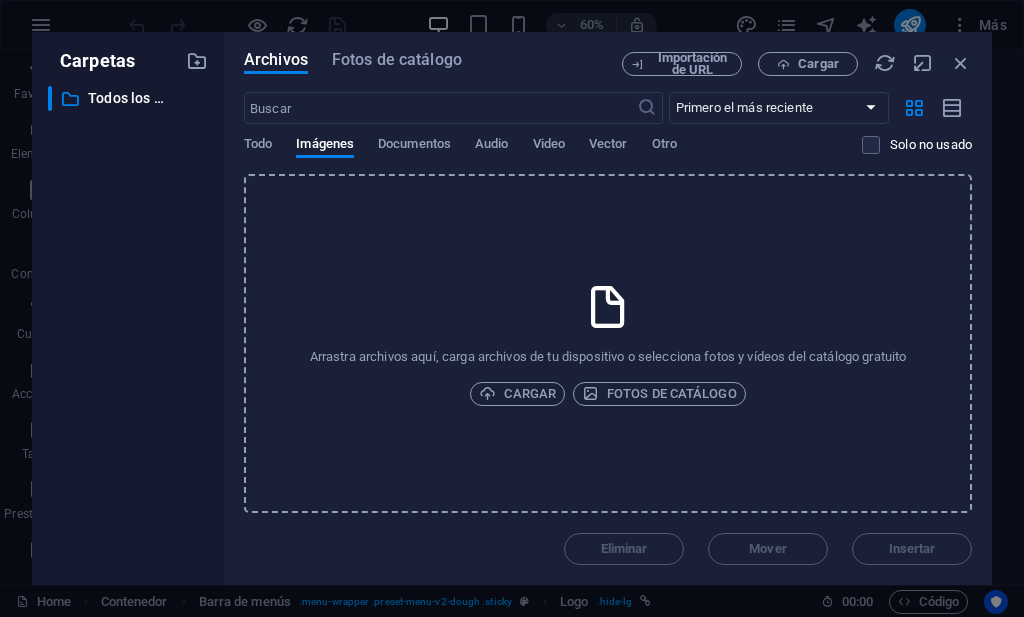 scroll, scrollTop: 4005, scrollLeft: 0, axis: vertical 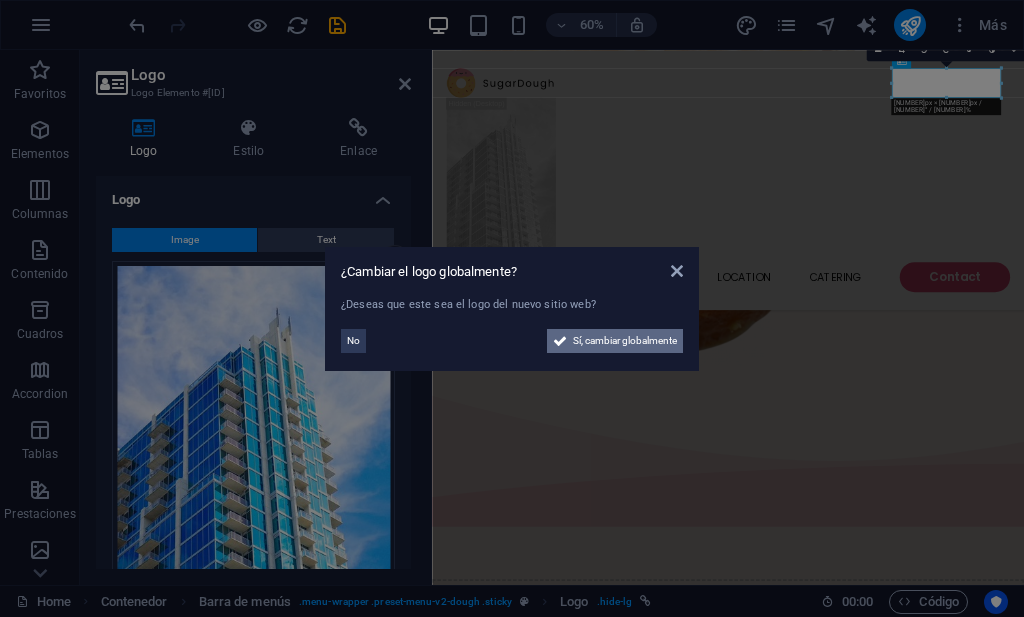 click on "Sí, cambiar globalmente" at bounding box center (625, 341) 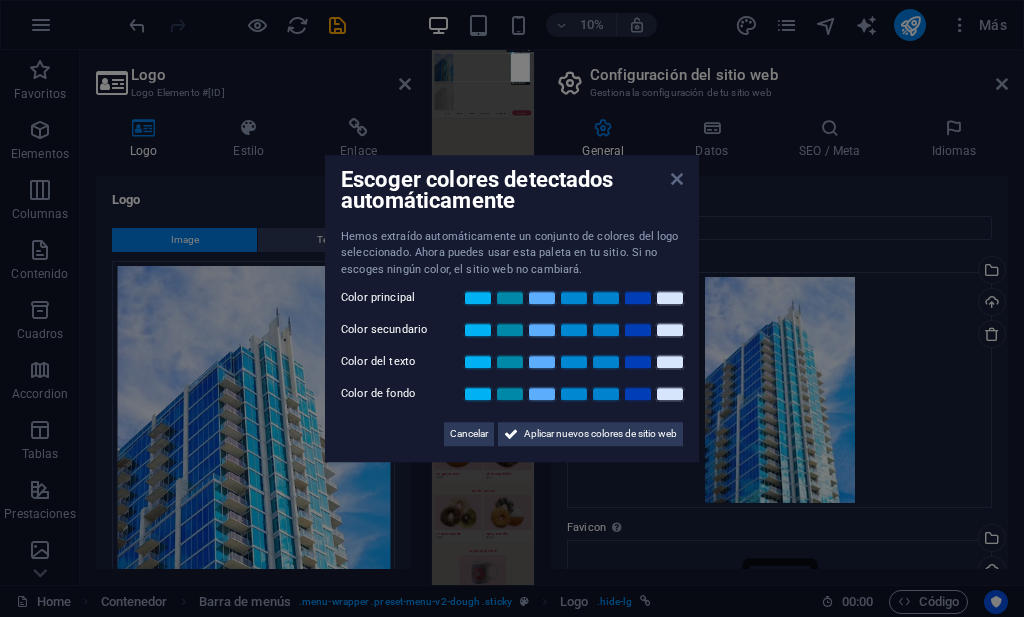 scroll, scrollTop: 4442, scrollLeft: 0, axis: vertical 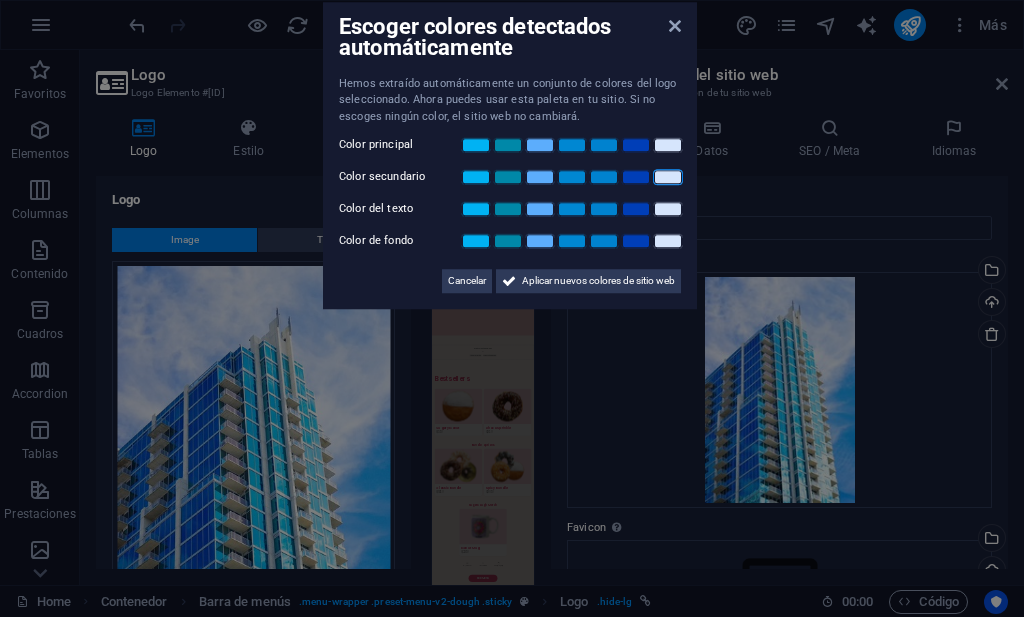 click on "Escoger colores detectados automáticamente Hemos extraído automáticamente un conjunto de colores del logo seleccionado. Ahora puedes usar esta paleta en tu sitio. Si no escoges ningún color, el sitio web no cambiará.  Color principal Color secundario Color del texto Color de fondo Cancelar Aplicar nuevos colores de sitio web" at bounding box center [510, 156] 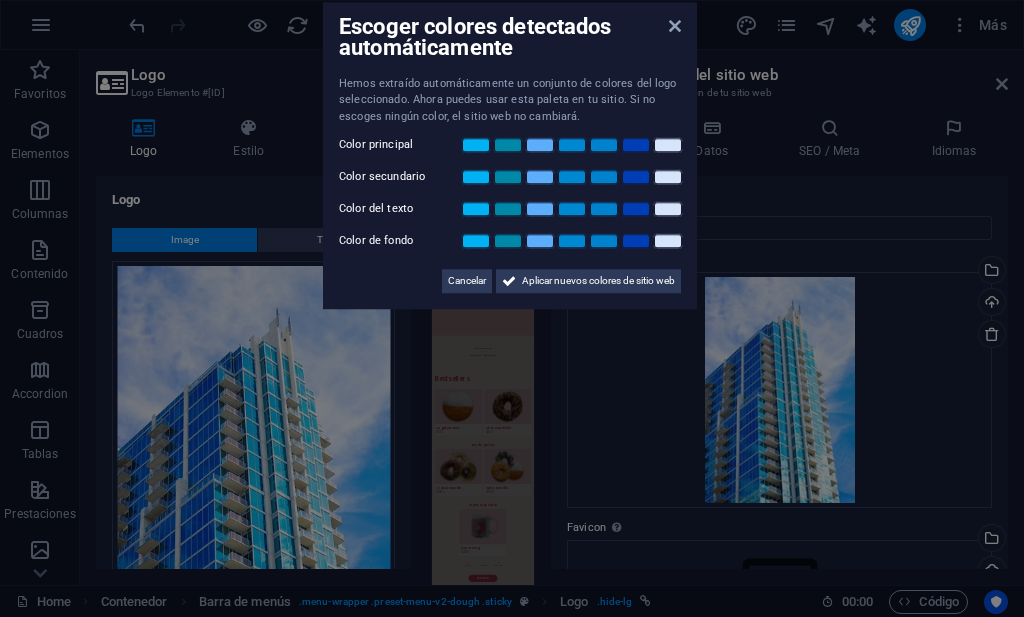 click on "Escoger colores detectados automáticamente Hemos extraído automáticamente un conjunto de colores del logo seleccionado. Ahora puedes usar esta paleta en tu sitio. Si no escoges ningún color, el sitio web no cambiará.  Color principal Color secundario Color del texto Color de fondo Cancelar Aplicar nuevos colores de sitio web" at bounding box center (510, 156) 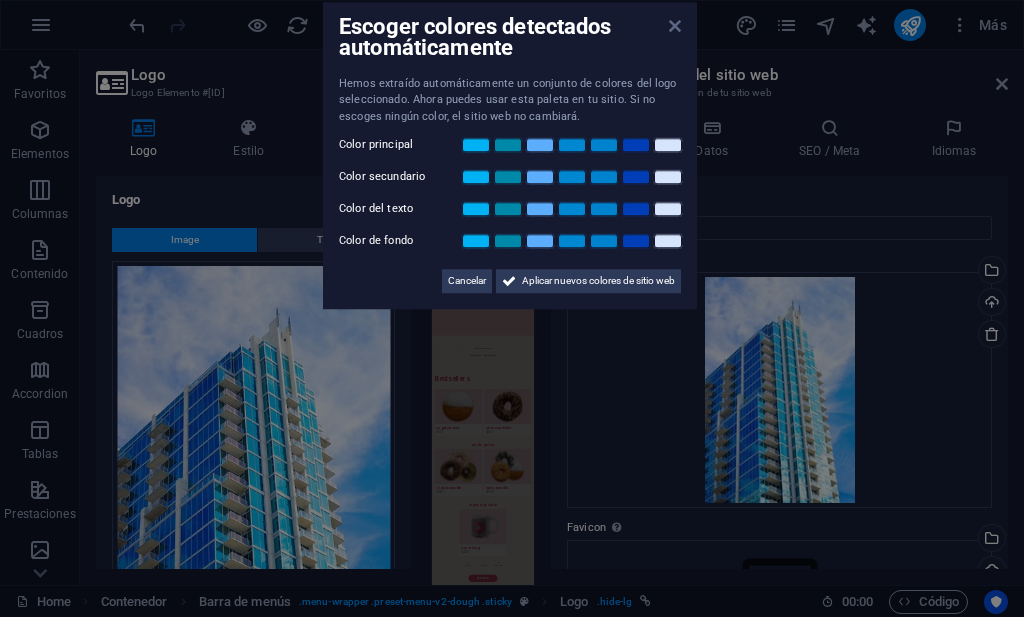 click at bounding box center (675, 26) 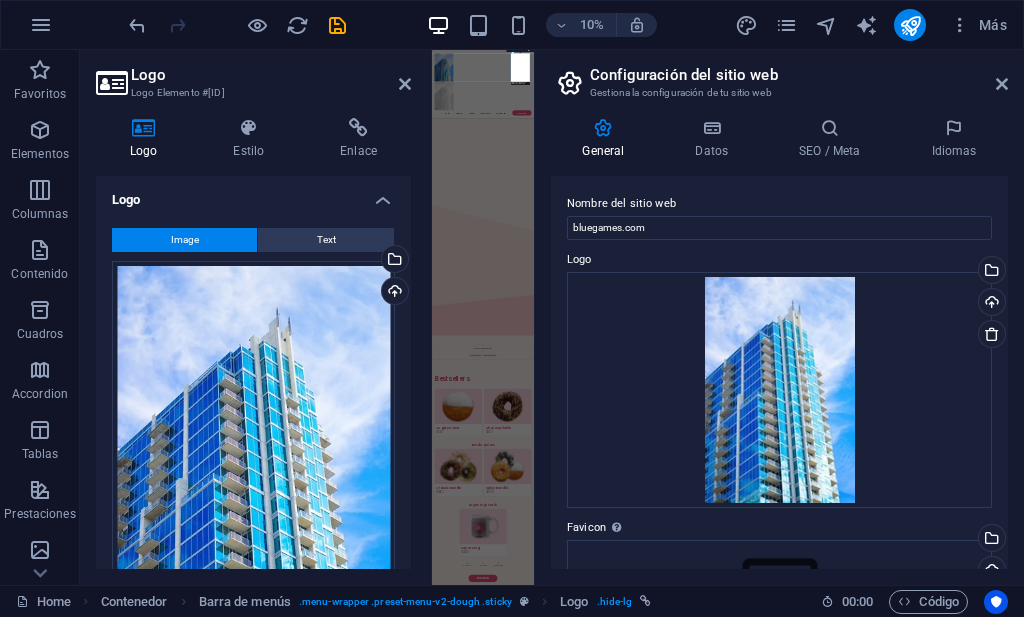 click on "Logo Elemento #[ID] Logo Estilo Enlace Logo Image Text Arrastra archivos aquí, haz clic para escoger archivos o  selecciona archivos de Archivos o de nuestra galería gratuita de fotos y vídeos Selecciona archivos del administrador de archivos, de la galería de fotos o carga archivo(s) Cargar Ancho [NUMBER] Predeterminado automático px rem % em vh vw Ajustar imagen Ajustar imagen automáticamente a un ancho y alto fijo Altura Predeterminado automático px Alineación Lazyload La carga de imágenes tras la carga de la página mejora la velocidad de la página. Receptivo Automáticamente cargar tamaños optimizados de smartphone e imagen retina. Lightbox Usar como cabecera La imagen se ajustará en una etiqueta de cabecera H1. Resulta útil para dar al texto alternativo el peso de una cabecera H1, por ejemplo, para el logo. En caso de duda, dejar deseleccionado. Optimizado Las imágenes se comprimen para así mejorar la velocidad de las páginas. Posición Dirección Personalizado X offset [NUMBER] px rem % vh" at bounding box center [256, 317] 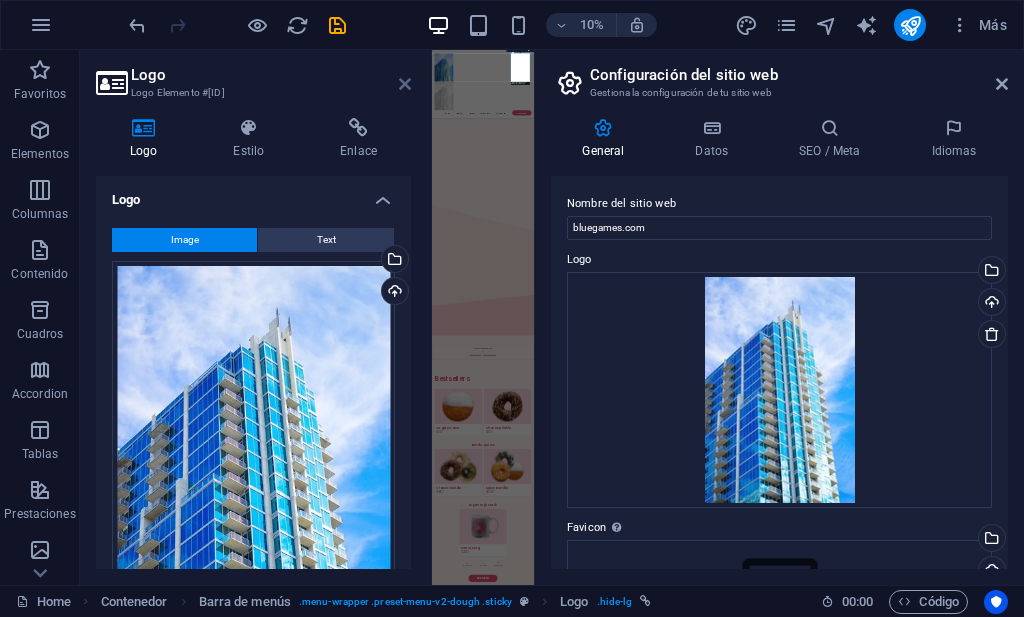 drag, startPoint x: 386, startPoint y: 82, endPoint x: 402, endPoint y: 81, distance: 16.03122 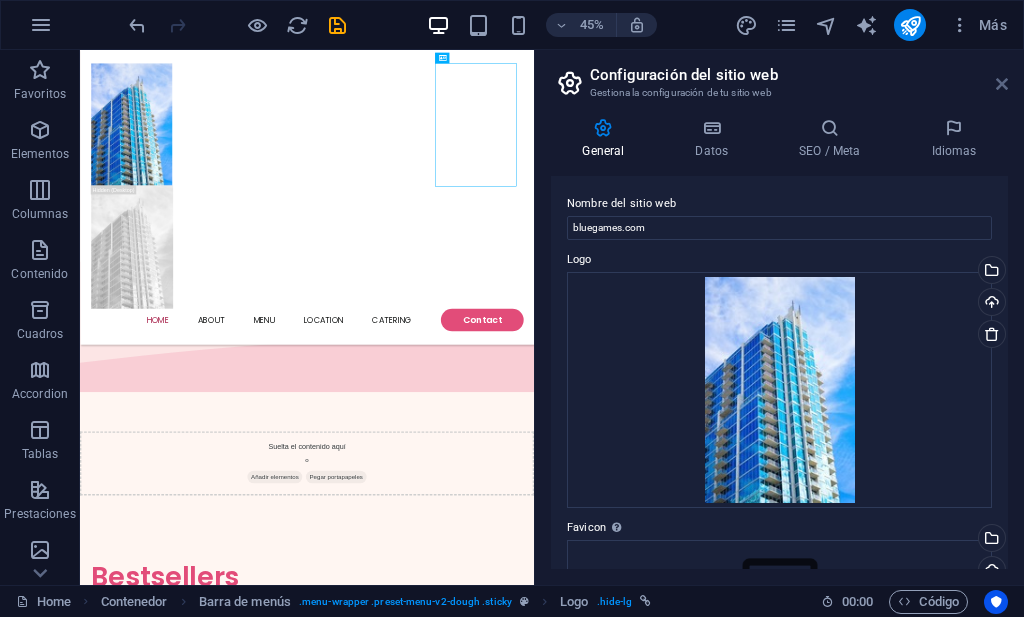 click on "Configuración del sitio web Gestiona la configuración de tu sitio web  General  Datos  SEO / Meta  Idiomas Nombre del sitio web bluegames.com Logo Arrastra archivos aquí, haz clic para escoger archivos o  selecciona archivos de Archivos o de nuestra galería gratuita de fotos y vídeos Selecciona archivos del administrador de archivos, de la galería de fotos o carga archivo(s) Cargar Favicon Define aquí el favicon de tu sitio web. Un favicon es un pequeño icono que se muestra en la pestaña del navegador al lado del título de tu sitio web. Este ayuda a los visitantes a identificar tu sitio web. Arrastra archivos aquí, haz clic para escoger archivos o  selecciona archivos de Archivos o de nuestra galería gratuita de fotos y vídeos Selecciona archivos del administrador de archivos, de la galería de fotos o carga archivo(s) Cargar Vista previa de imagen (Open Graph) Esta imagen se mostrará cuando el sitio web se comparta en redes sociales Arrastra archivos aquí, haz clic para escoger archivos o  Fax" at bounding box center (779, 317) 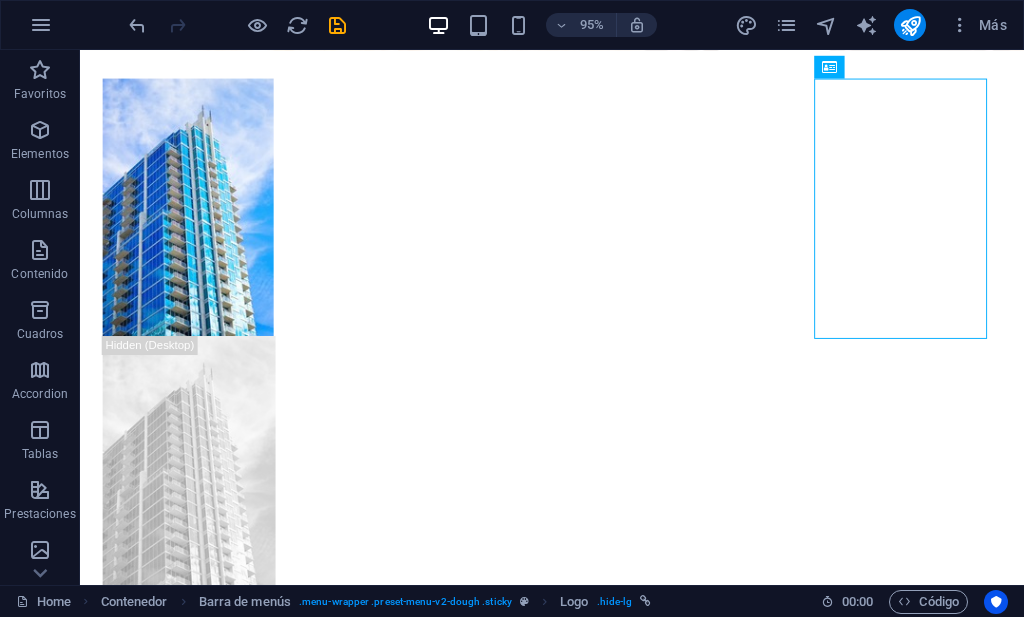 click on "[NUMBER]% Más" at bounding box center [570, 25] 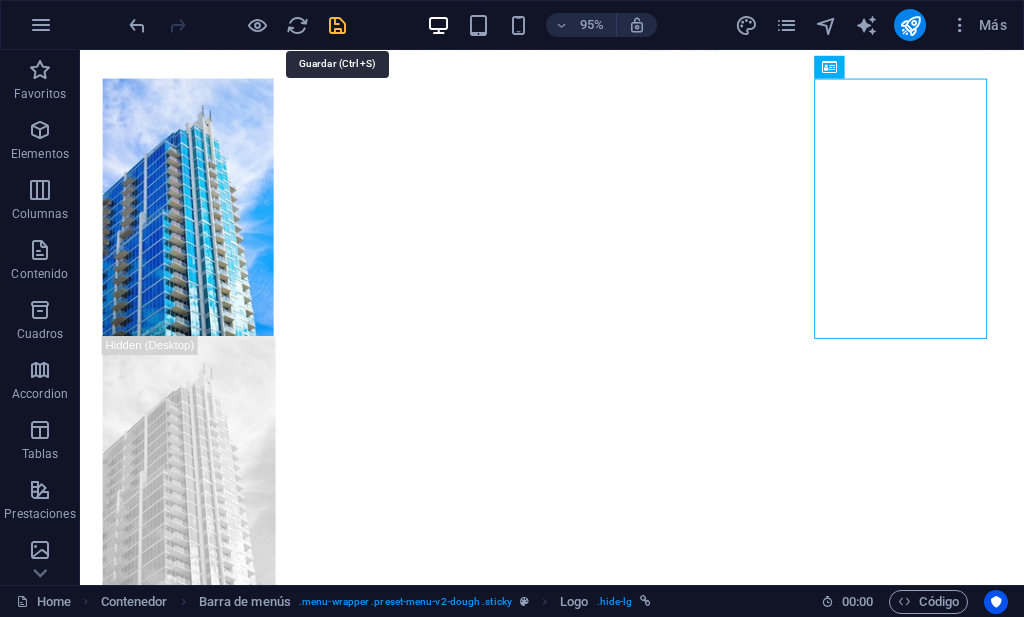 click at bounding box center (337, 25) 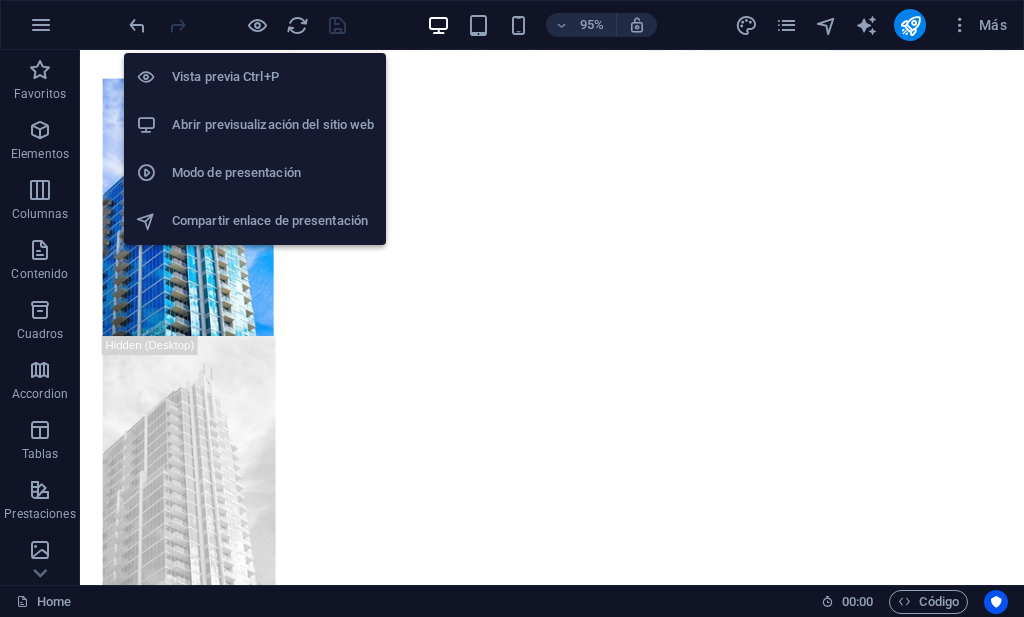 click on "Abrir previsualización del sitio web" at bounding box center [273, 125] 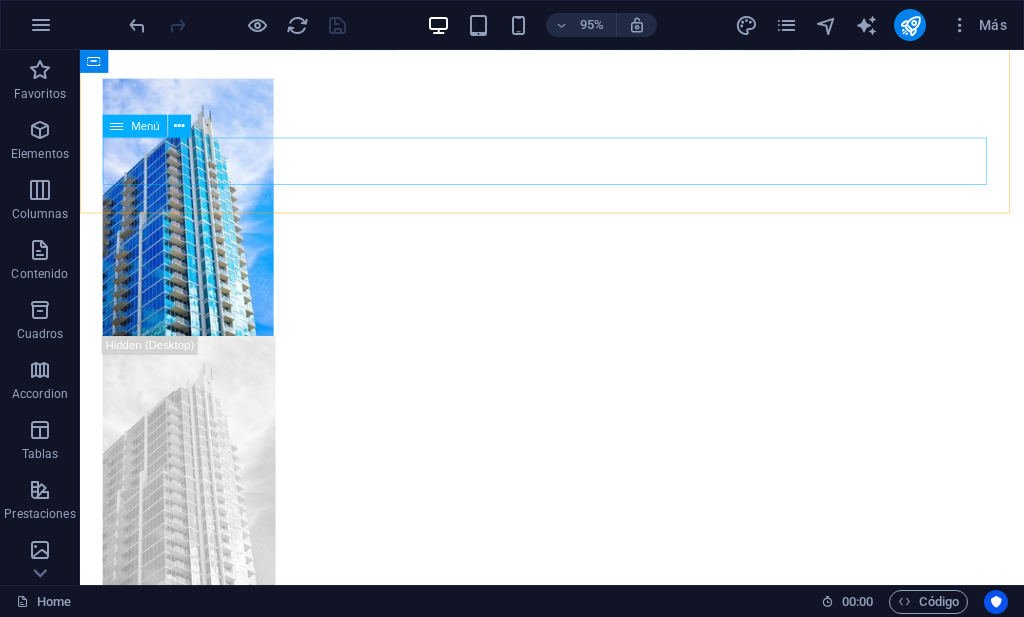scroll, scrollTop: 1424, scrollLeft: 0, axis: vertical 